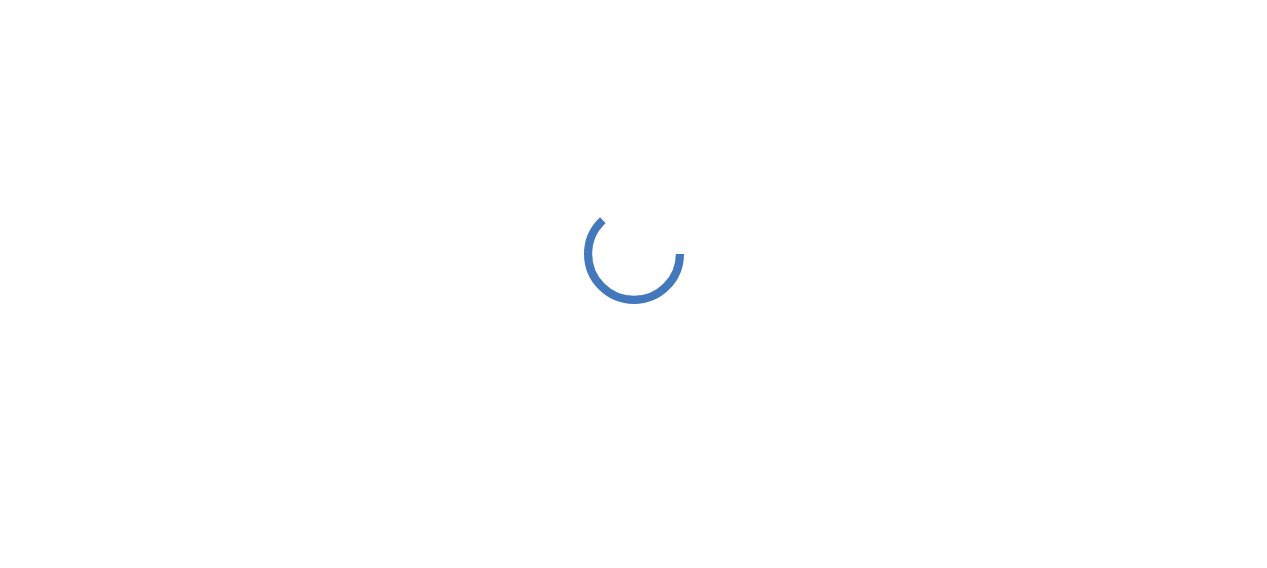 scroll, scrollTop: 0, scrollLeft: 0, axis: both 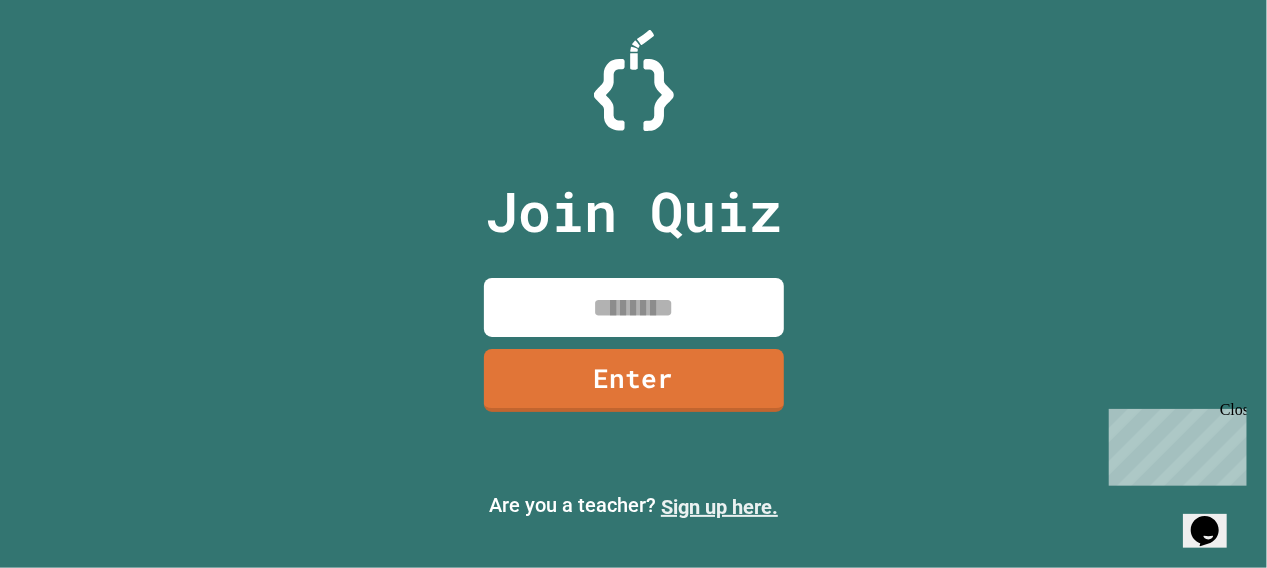 click on "Sign up here." at bounding box center (719, 507) 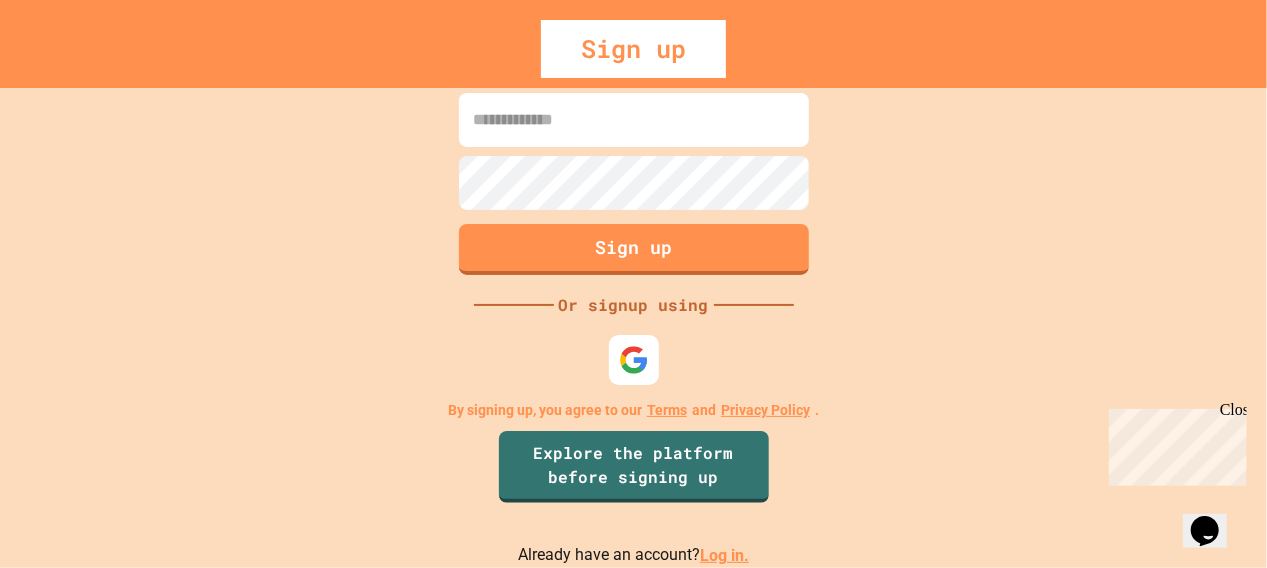 click at bounding box center [634, 120] 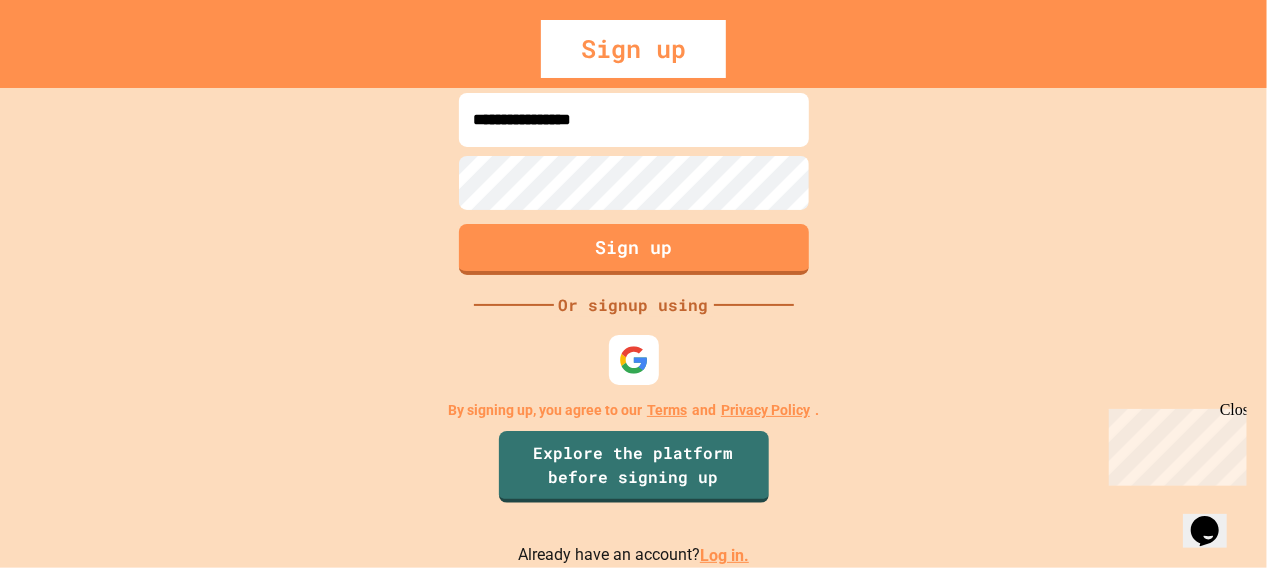 type on "**********" 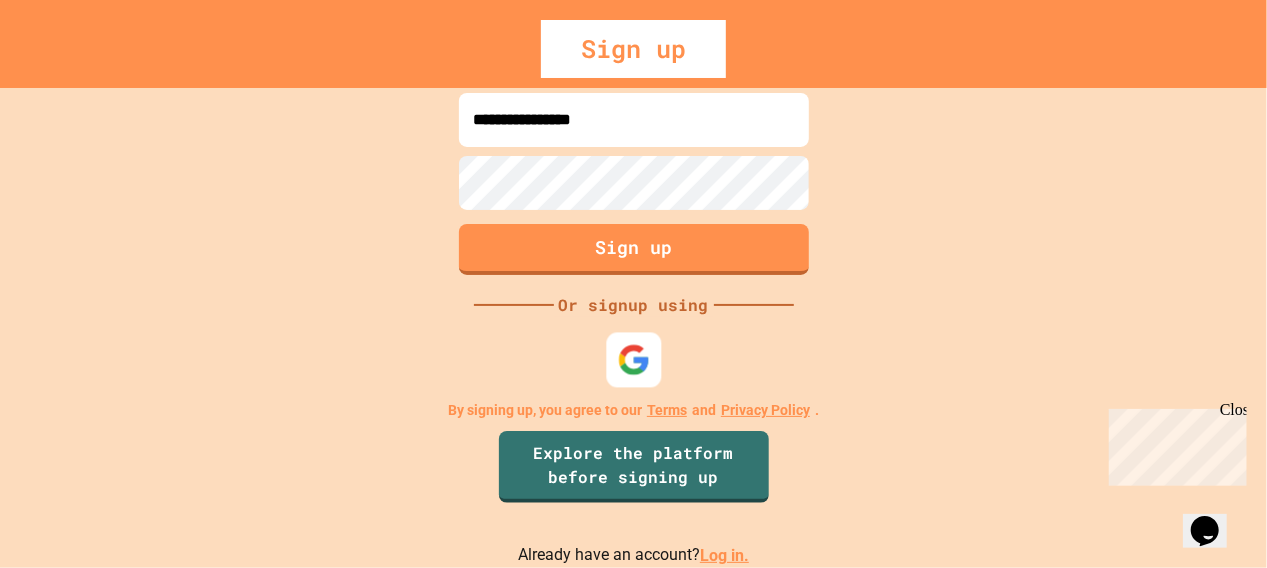 click at bounding box center [633, 360] 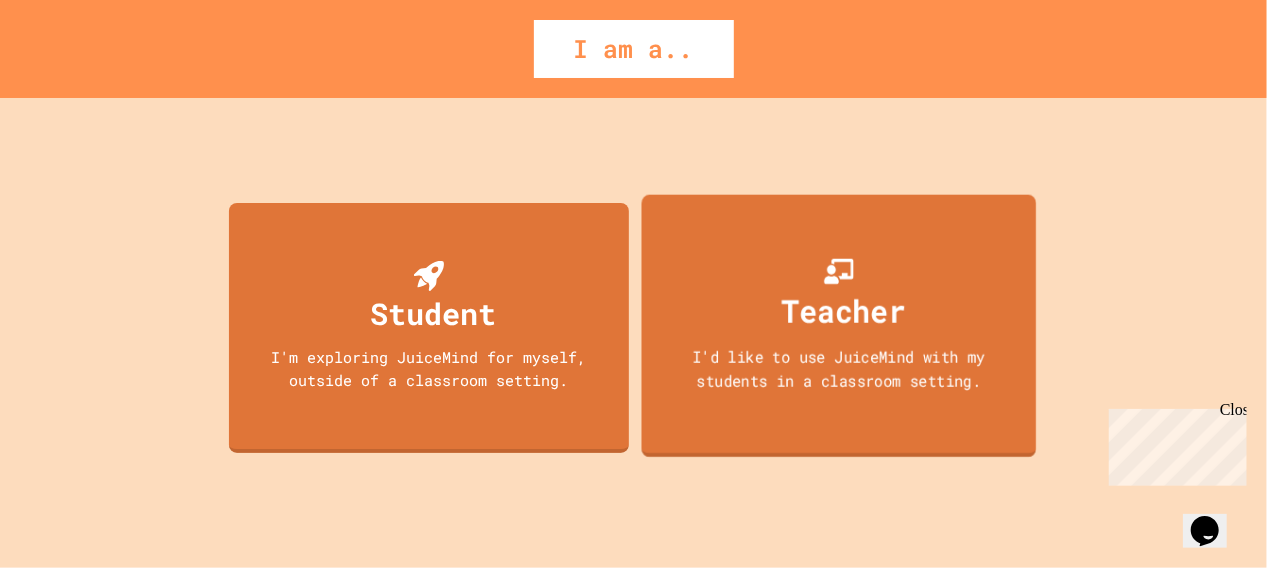 drag, startPoint x: 946, startPoint y: 208, endPoint x: 786, endPoint y: 275, distance: 173.4618 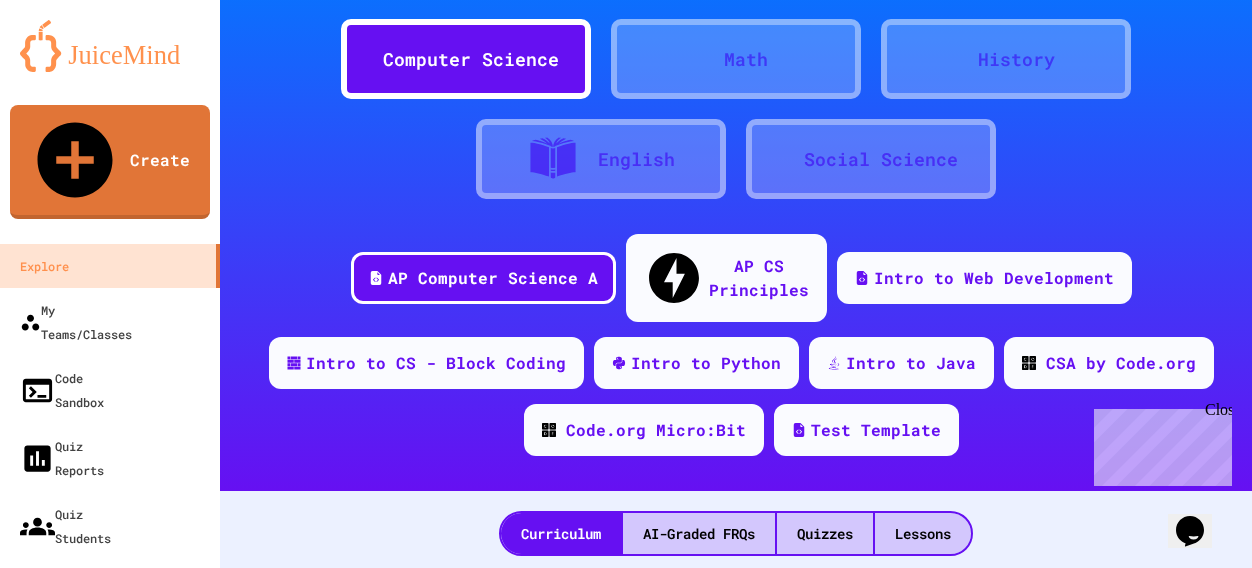 scroll, scrollTop: 0, scrollLeft: 0, axis: both 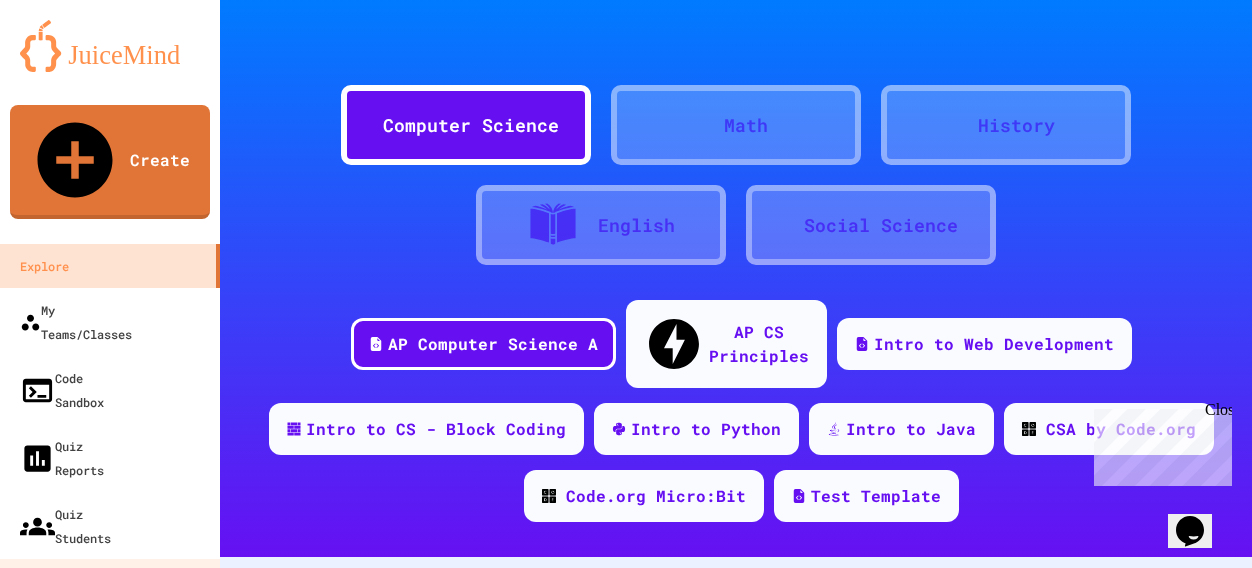 click on "My Quizzes" at bounding box center [53, 593] 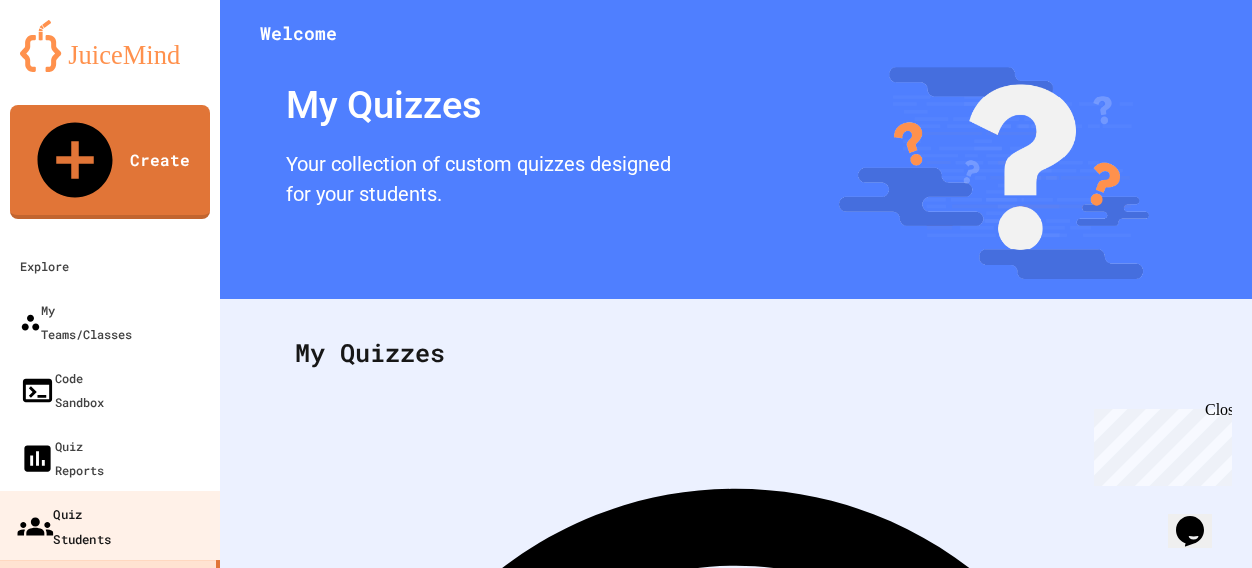 click on "Quiz Students" at bounding box center [110, 526] 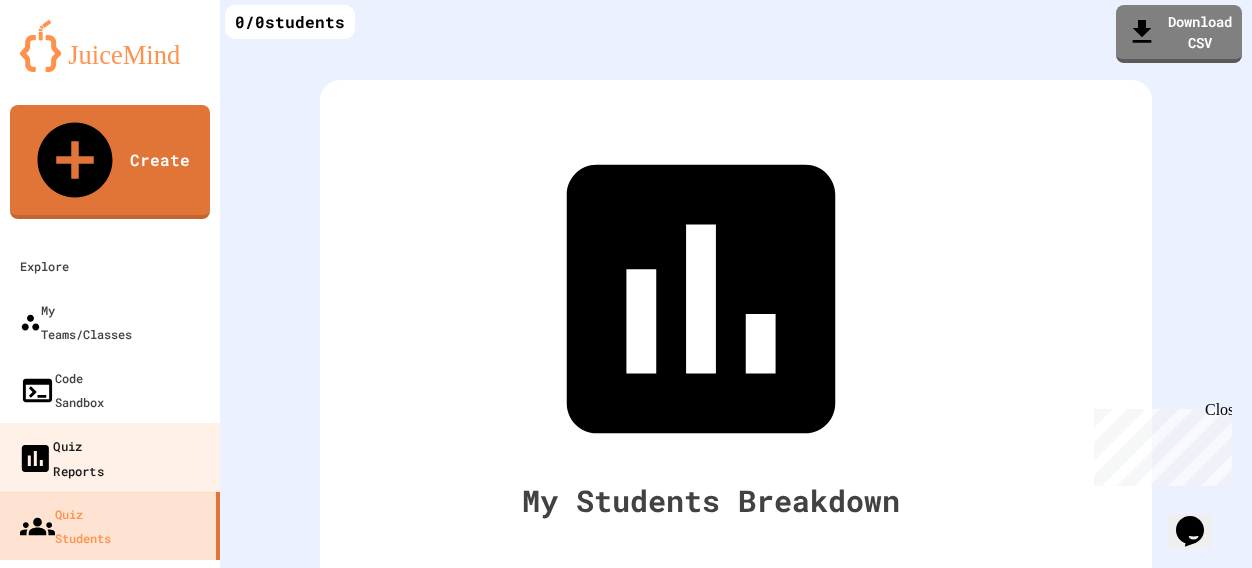 click on "Quiz Reports" at bounding box center [60, 457] 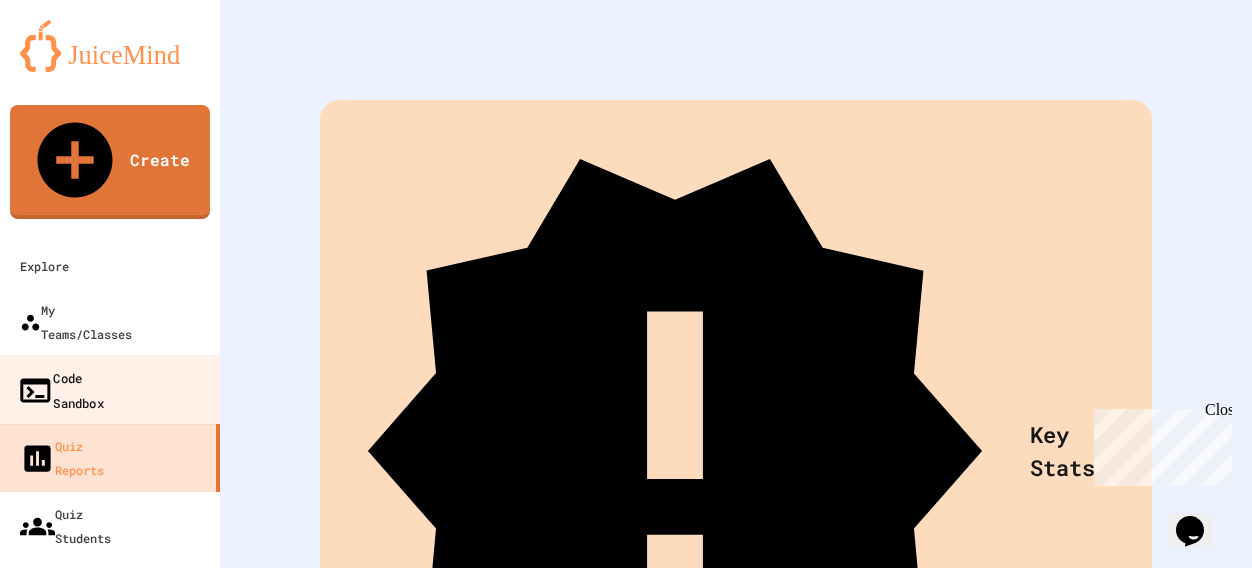 click on "Code Sandbox" at bounding box center [60, 389] 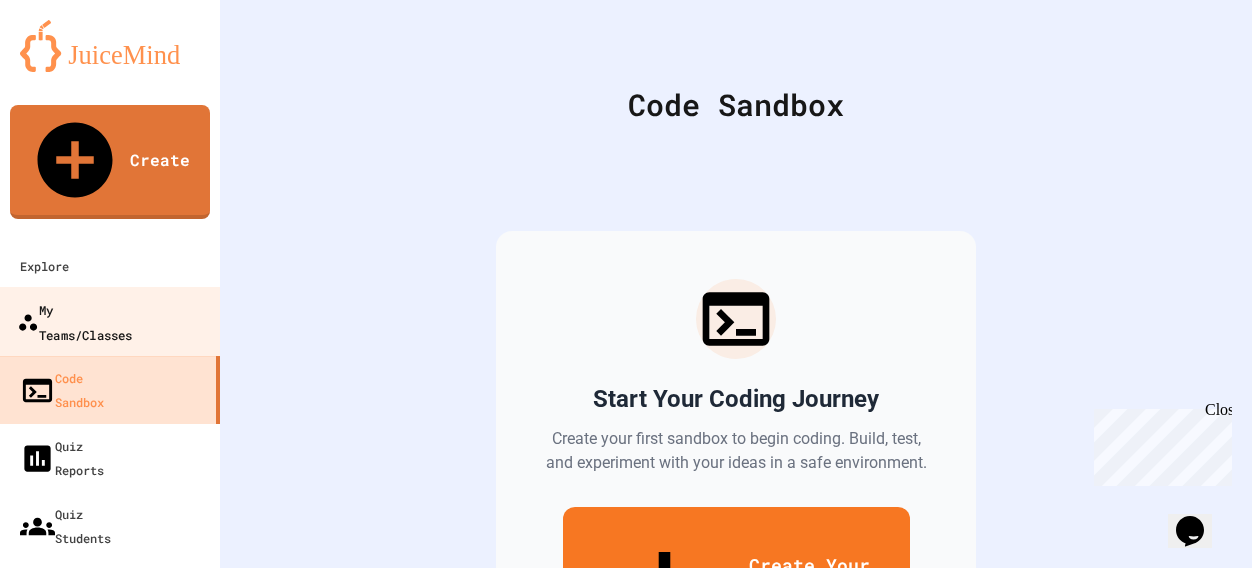 click on "My Teams/Classes" at bounding box center [74, 321] 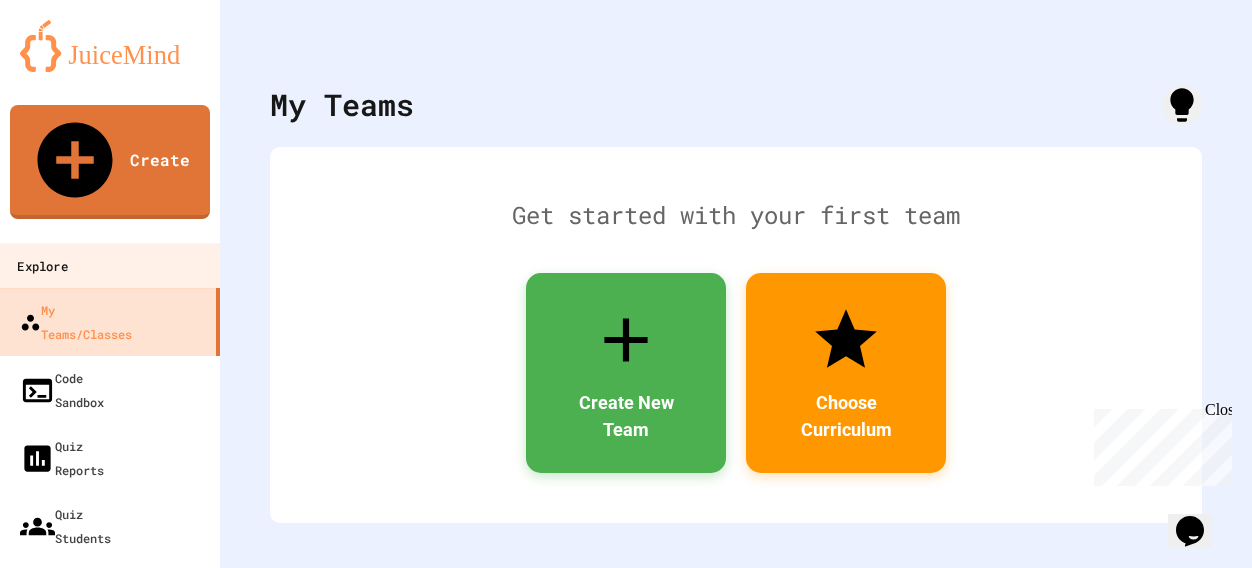 click on "Explore" at bounding box center [42, 266] 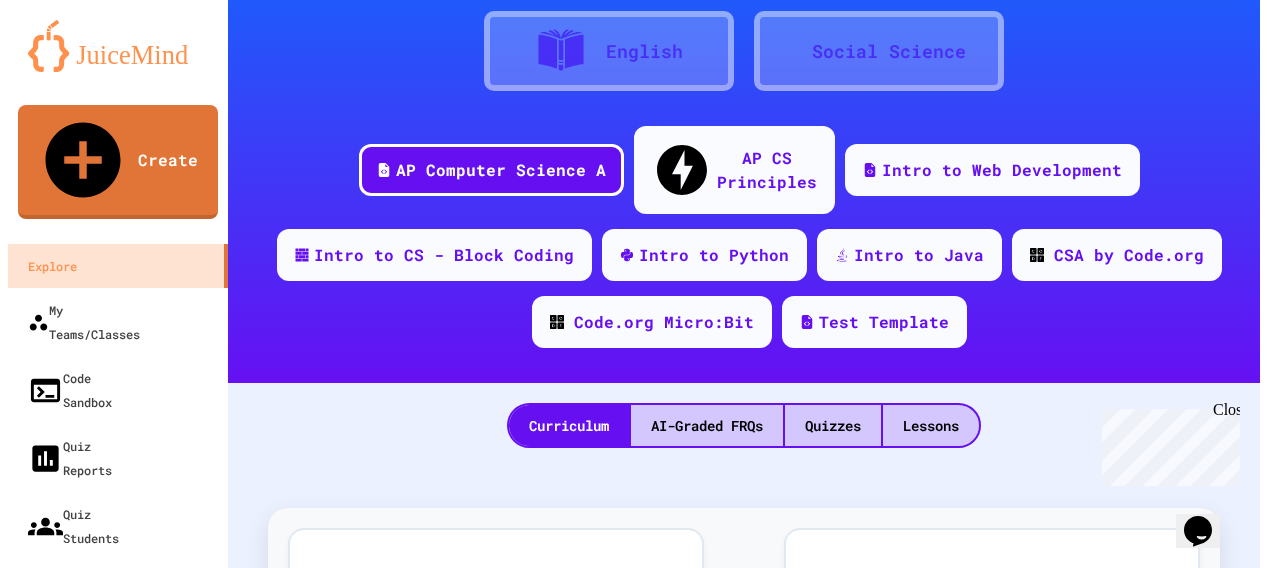 scroll, scrollTop: 0, scrollLeft: 0, axis: both 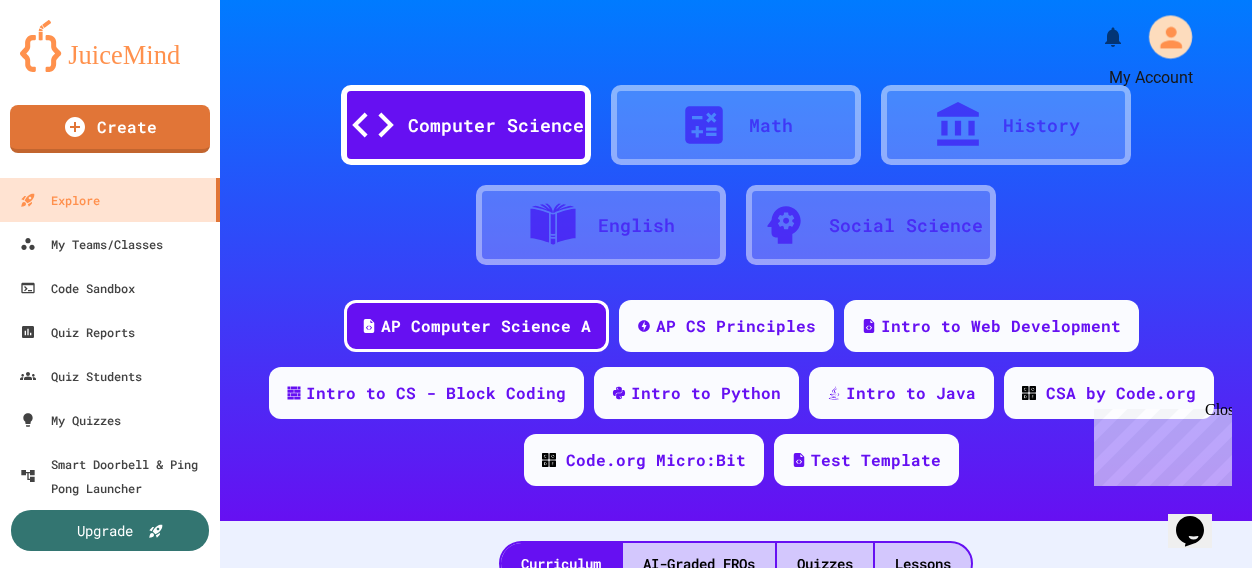 drag, startPoint x: 1158, startPoint y: 37, endPoint x: 1151, endPoint y: 28, distance: 11.401754 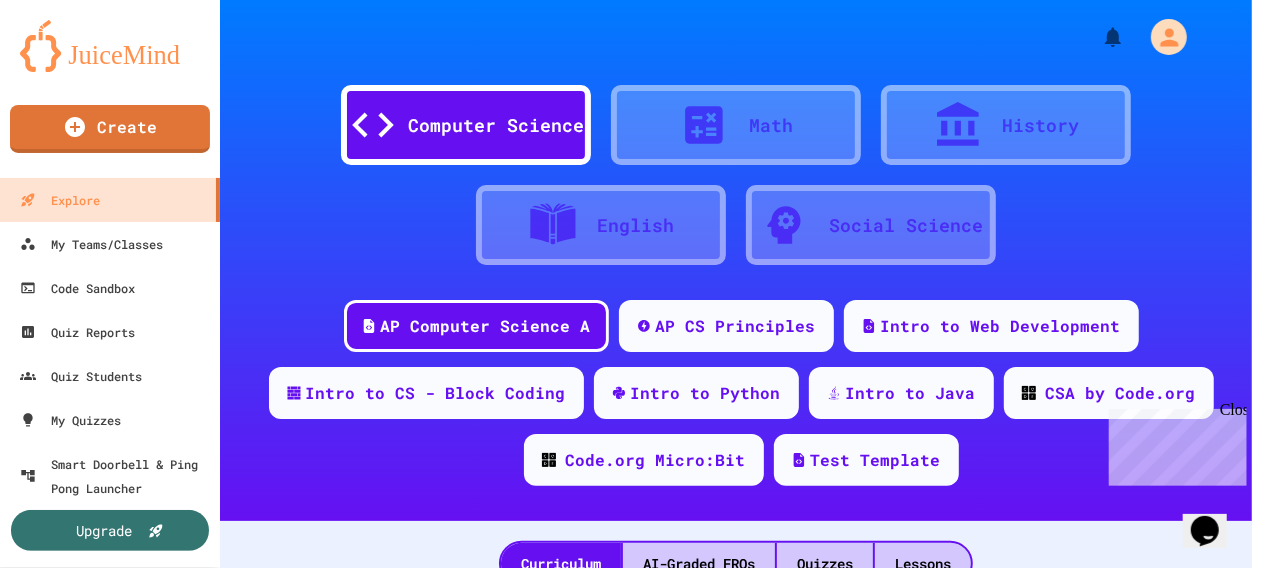 click on "Logout" at bounding box center [636, 1681] 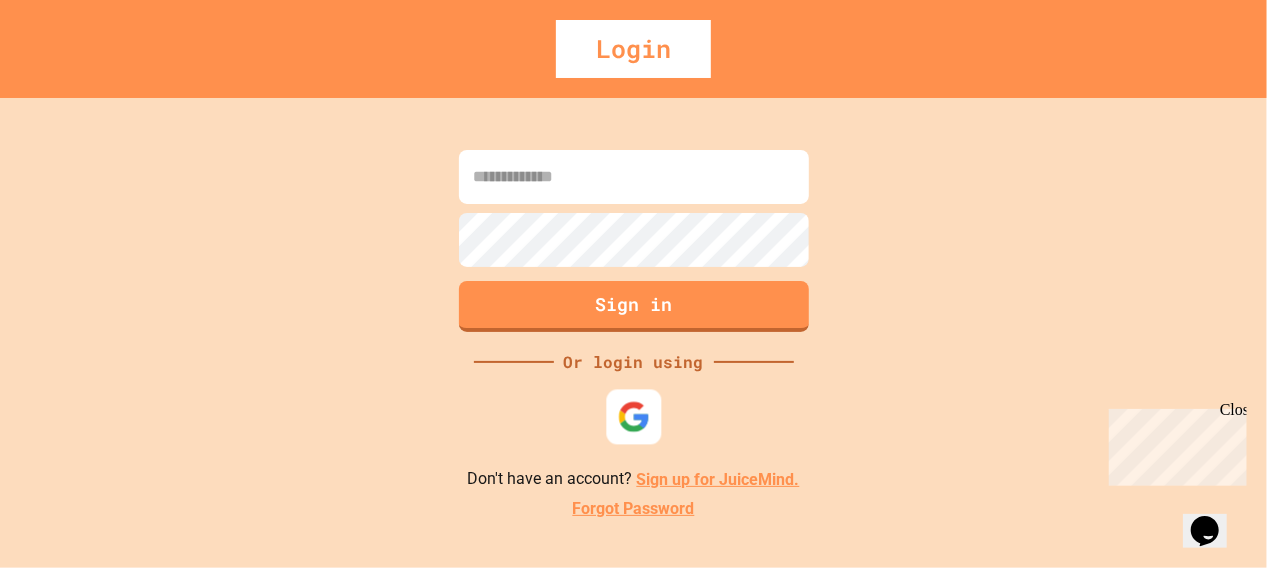 click at bounding box center [633, 417] 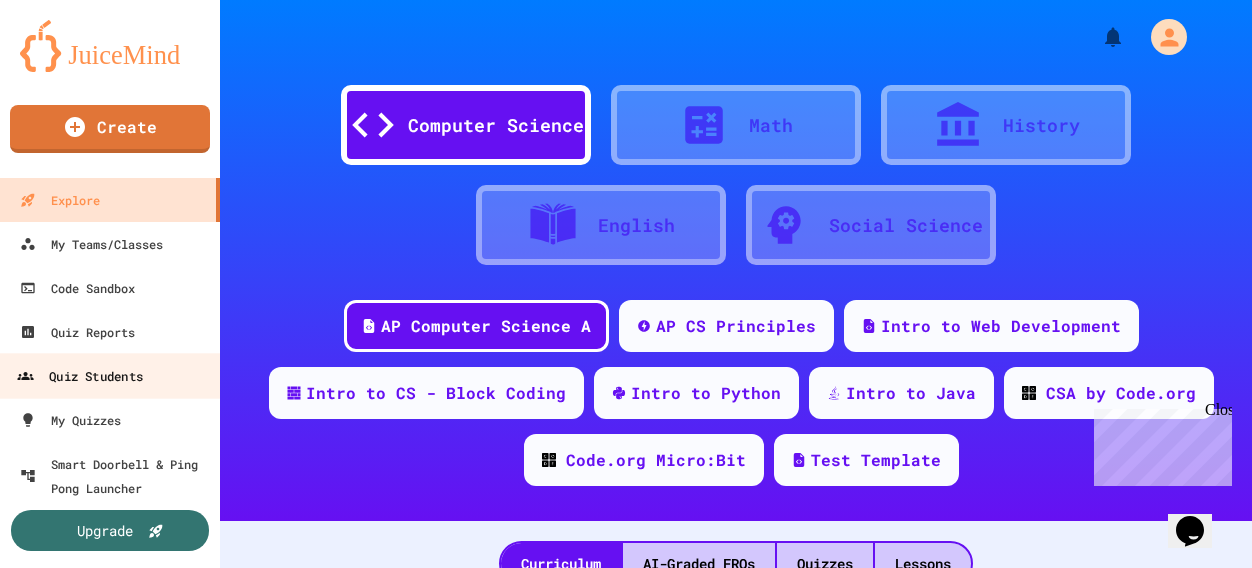 drag, startPoint x: 152, startPoint y: 395, endPoint x: 92, endPoint y: 374, distance: 63.56886 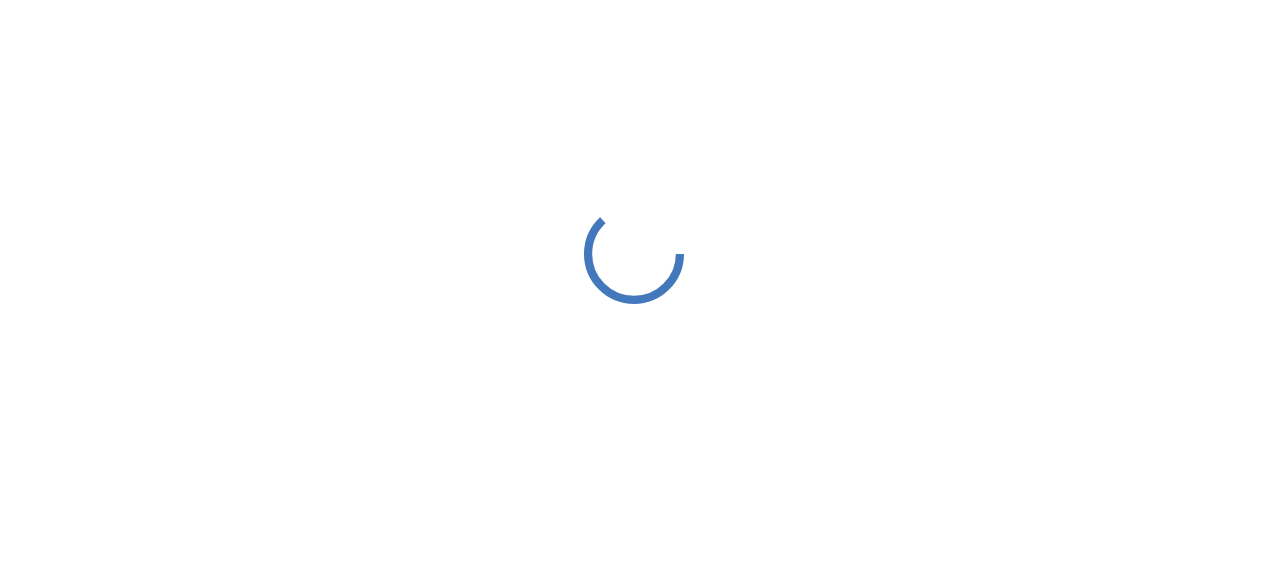 scroll, scrollTop: 0, scrollLeft: 0, axis: both 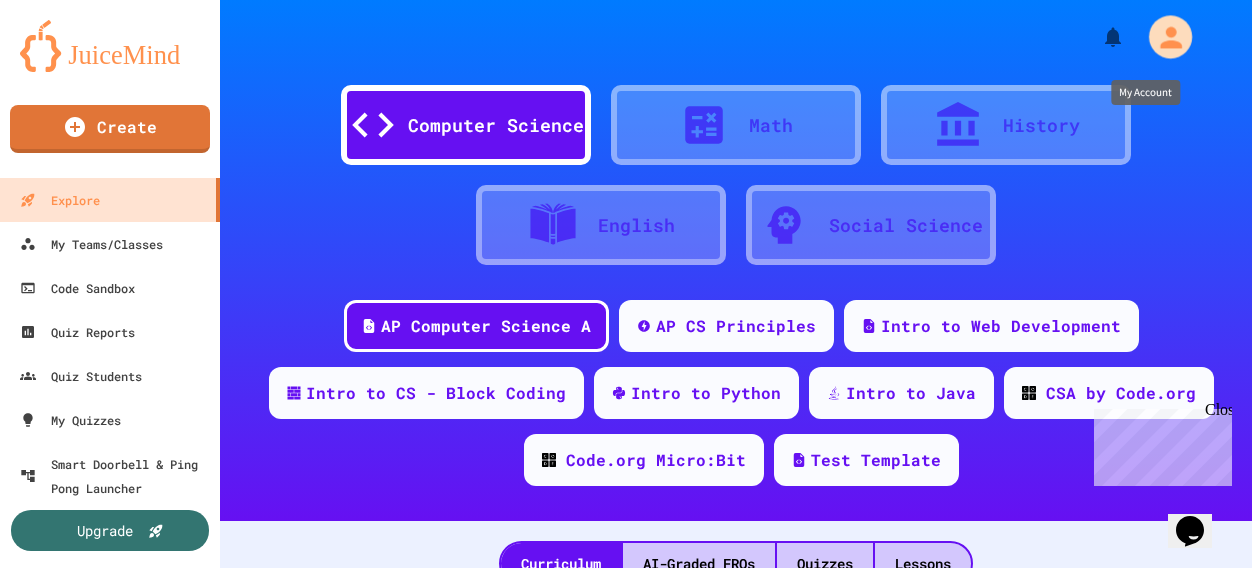 click at bounding box center [1170, 36] 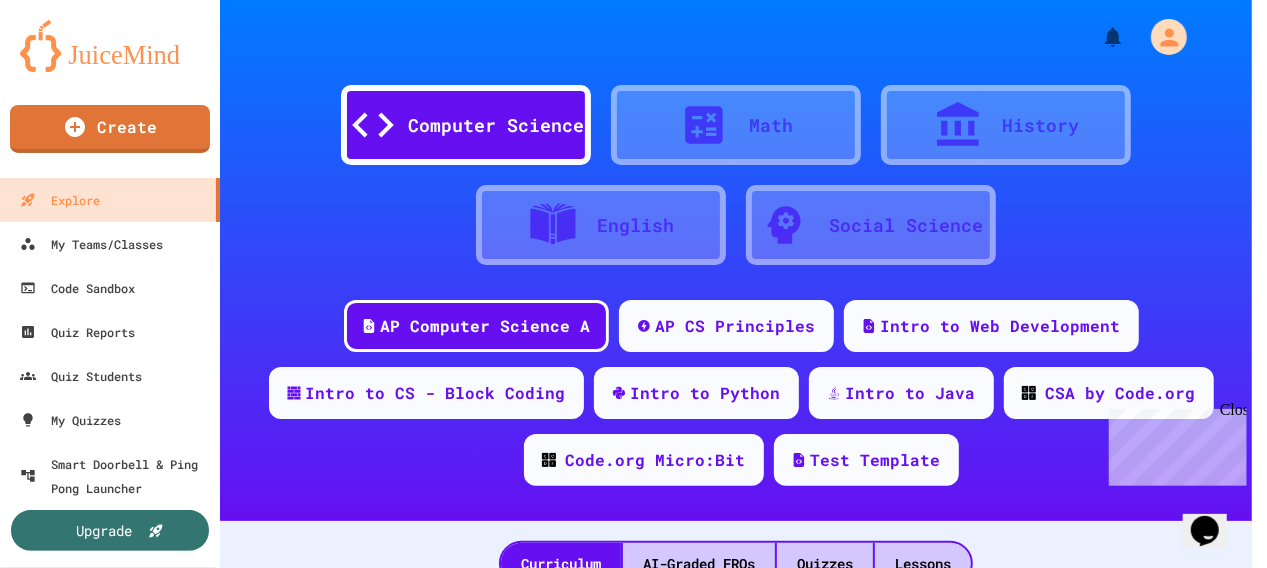 click at bounding box center (626, 568) 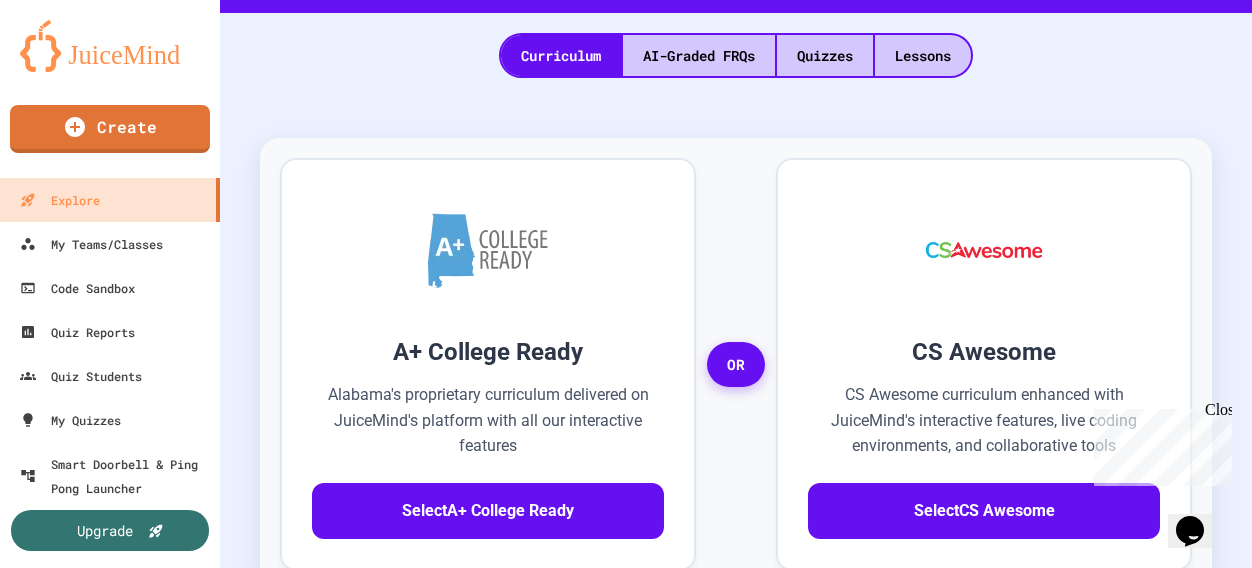 scroll, scrollTop: 0, scrollLeft: 0, axis: both 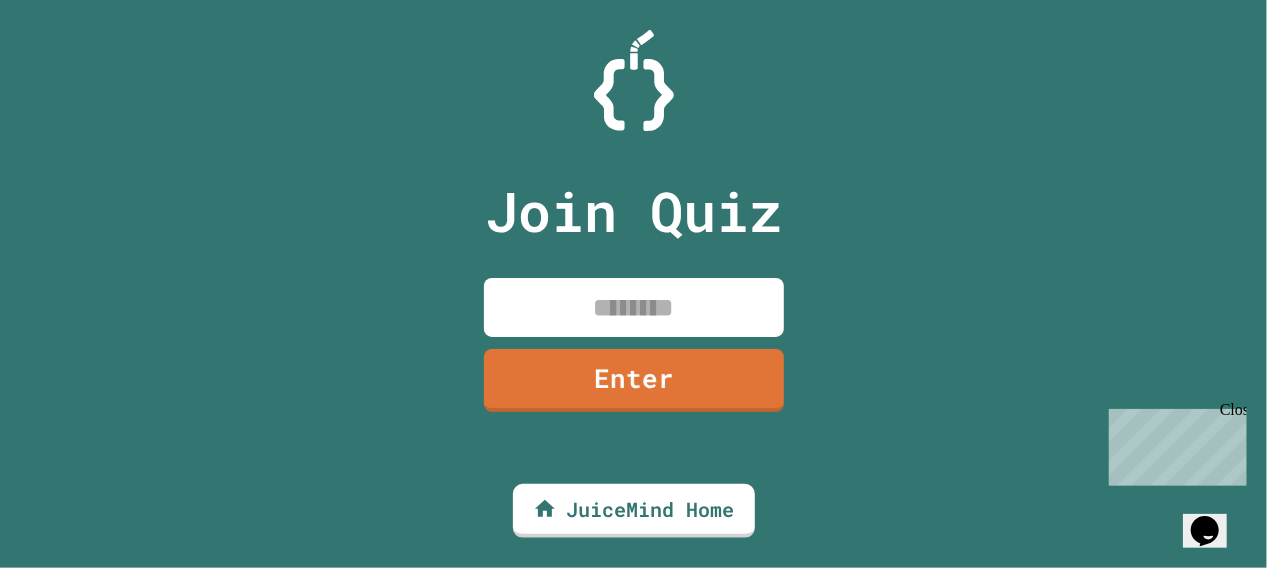 click at bounding box center [634, 307] 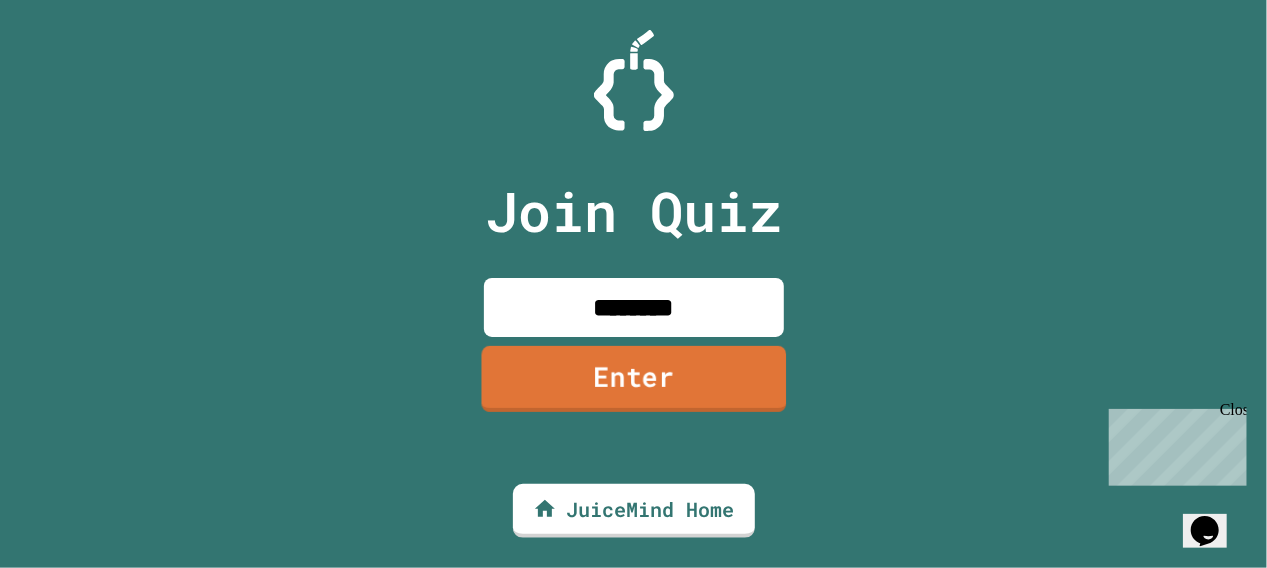 type on "********" 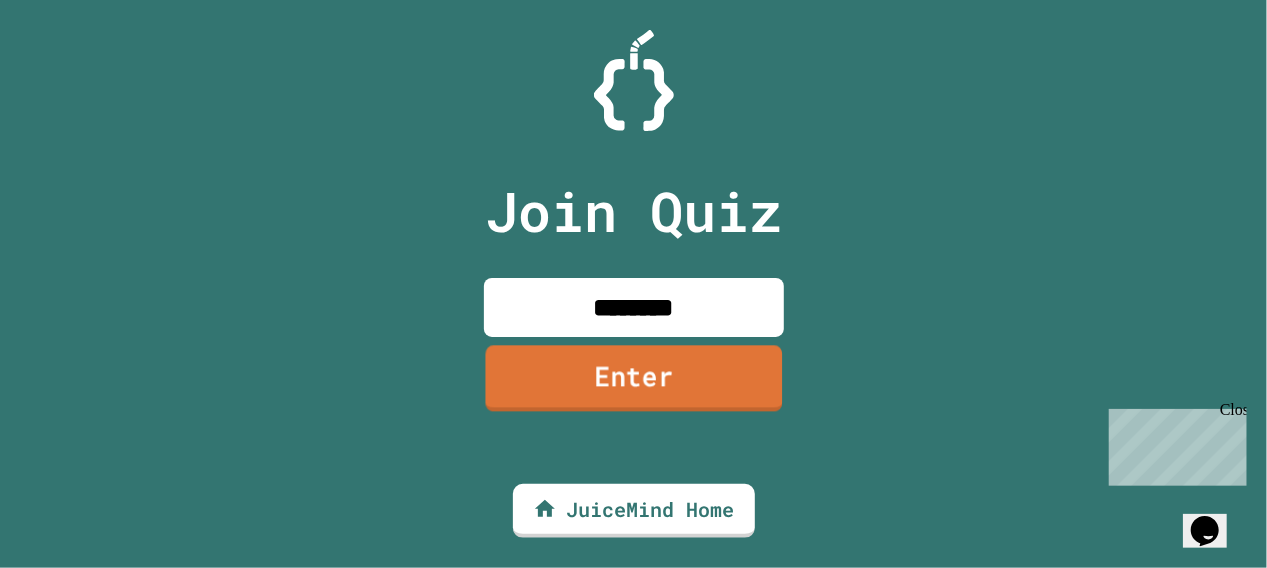 click on "Enter" at bounding box center [633, 379] 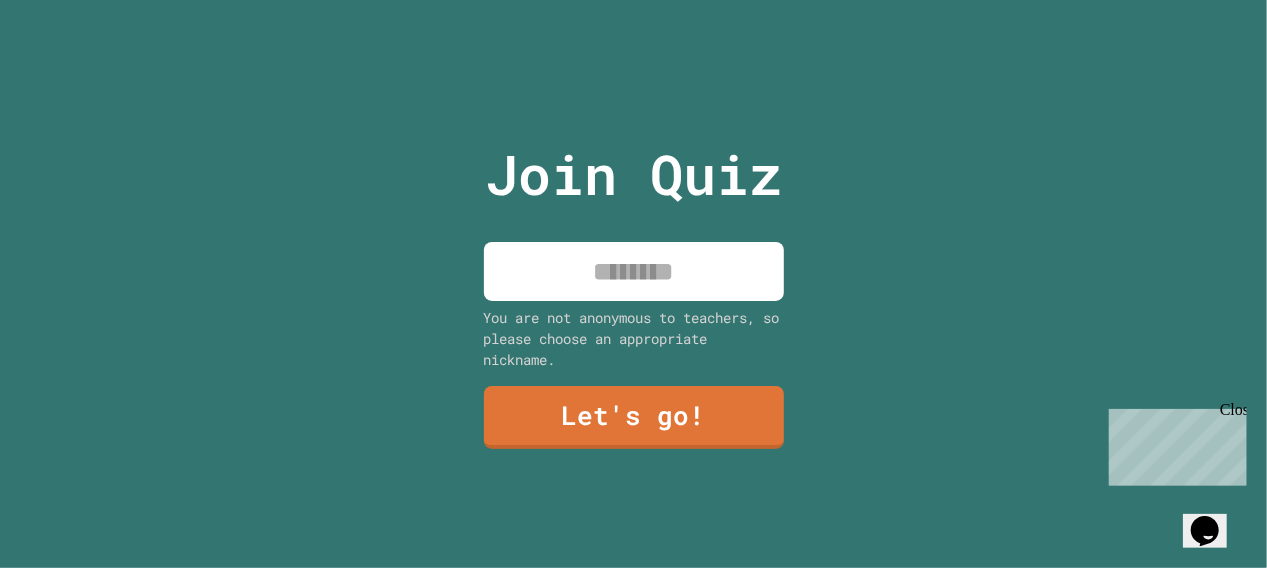 click at bounding box center [634, 271] 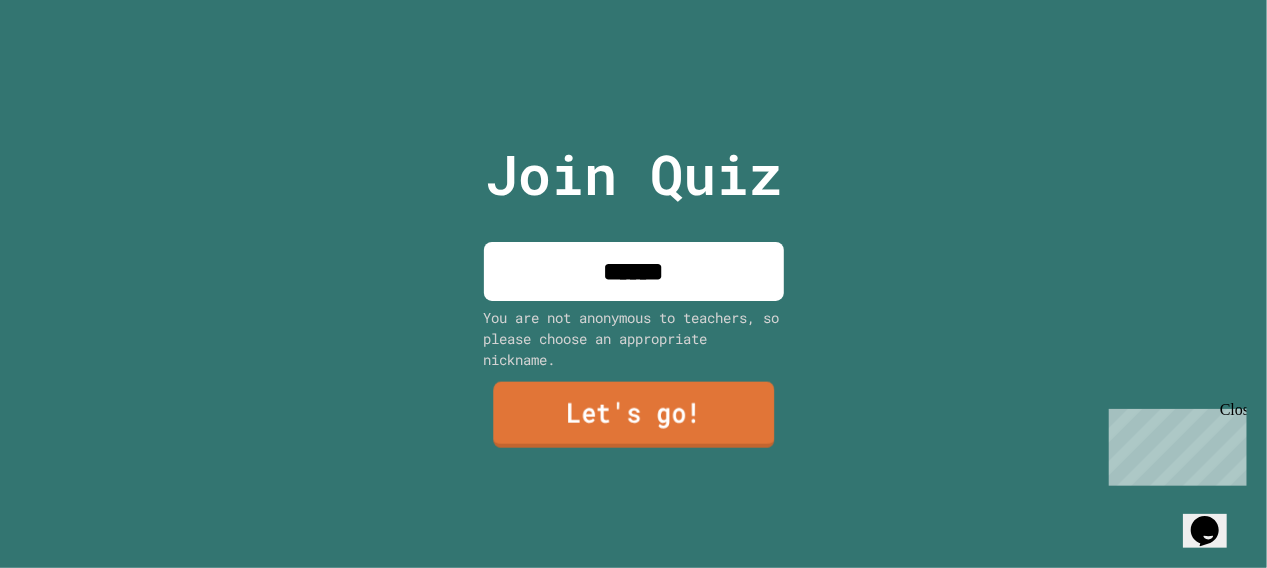 type on "******" 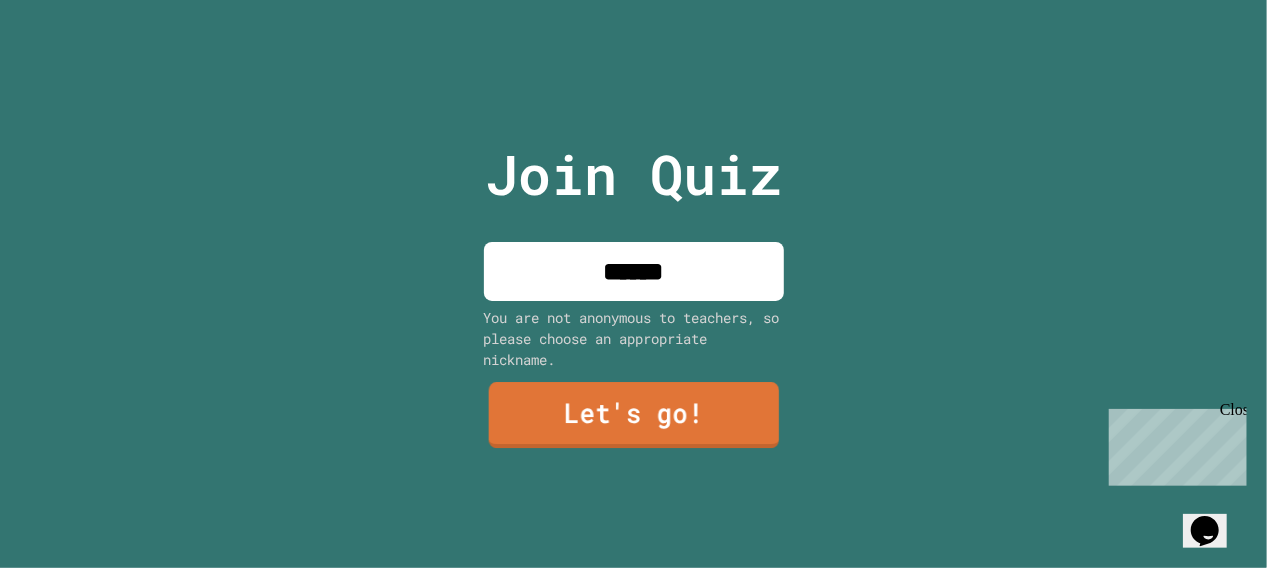 click on "Let's go!" at bounding box center [633, 415] 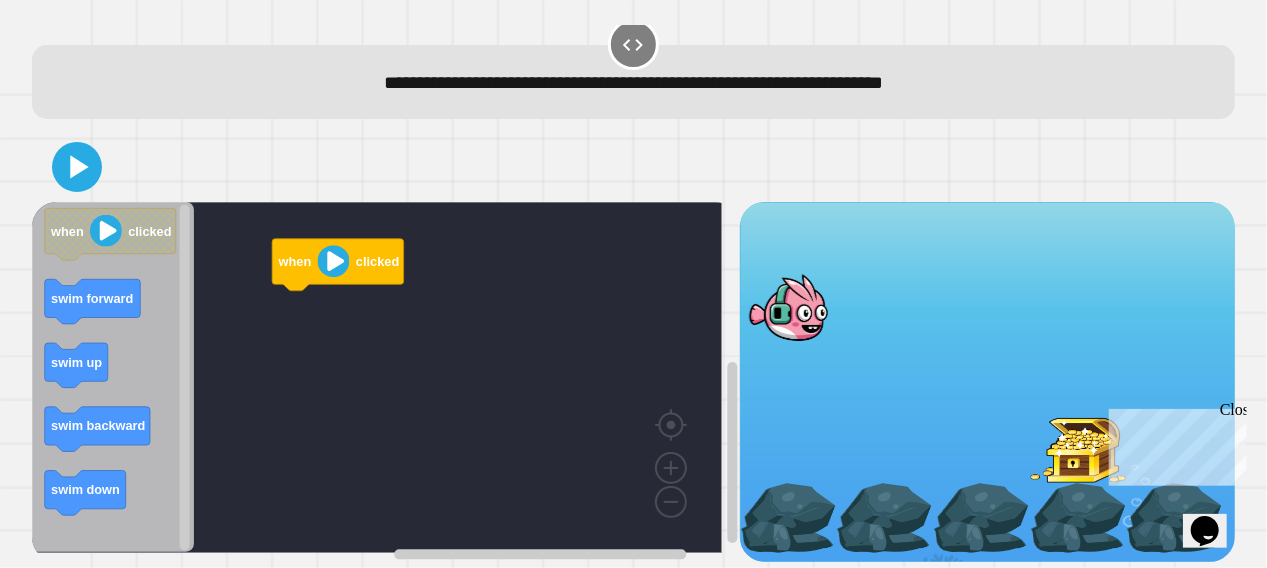 scroll, scrollTop: 39, scrollLeft: 0, axis: vertical 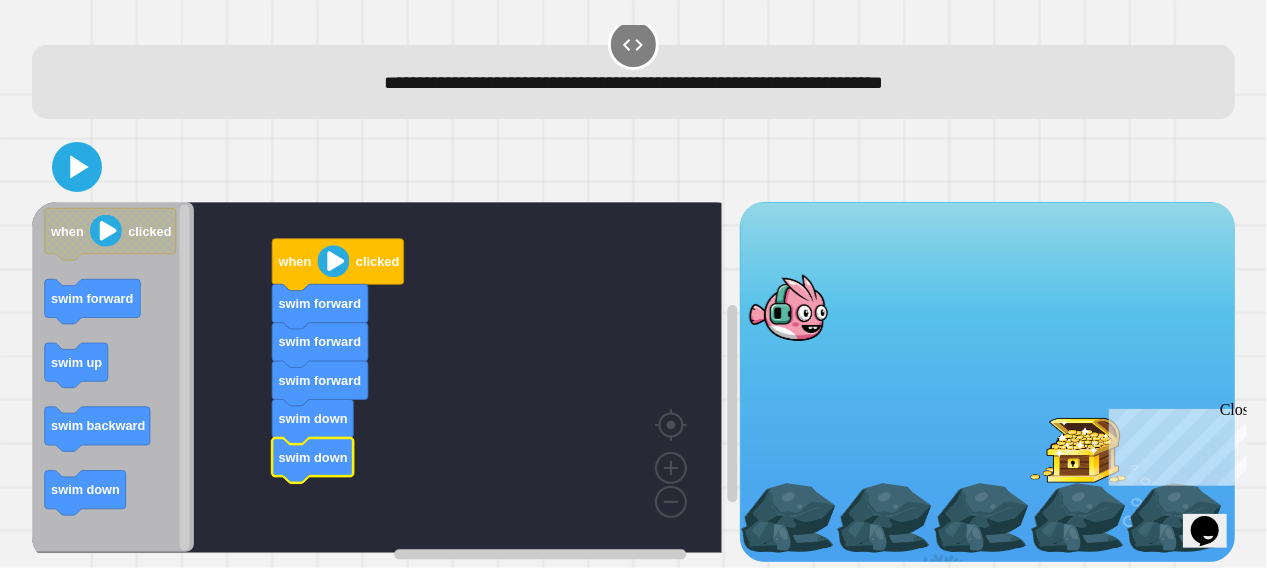 drag, startPoint x: 1217, startPoint y: 327, endPoint x: 128, endPoint y: 28, distance: 1129.3015 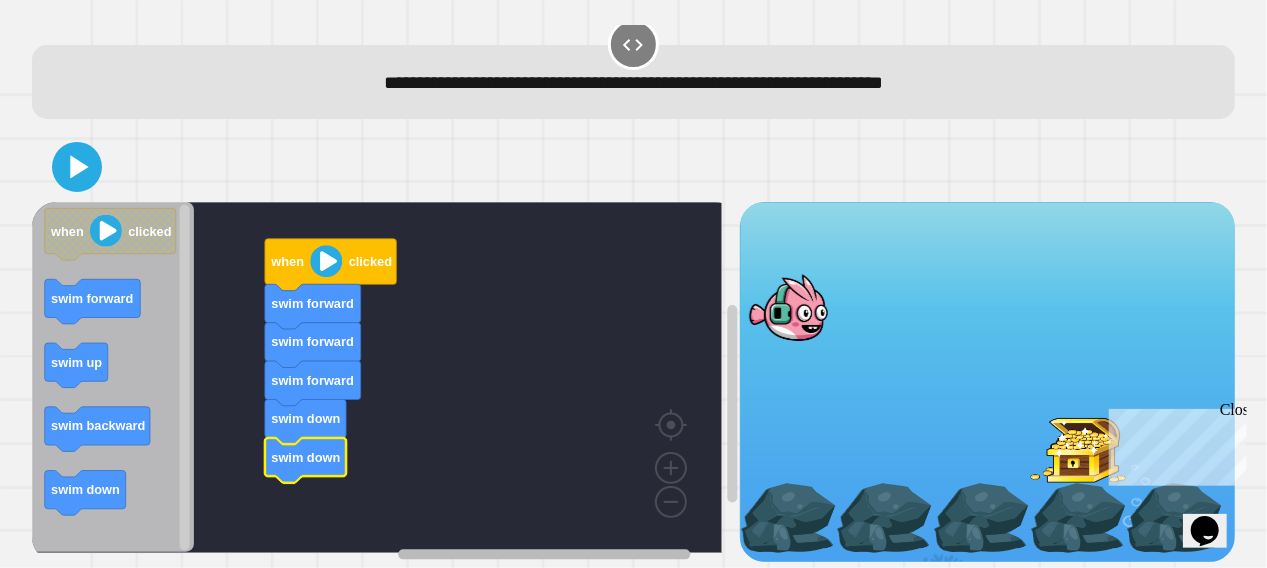 click 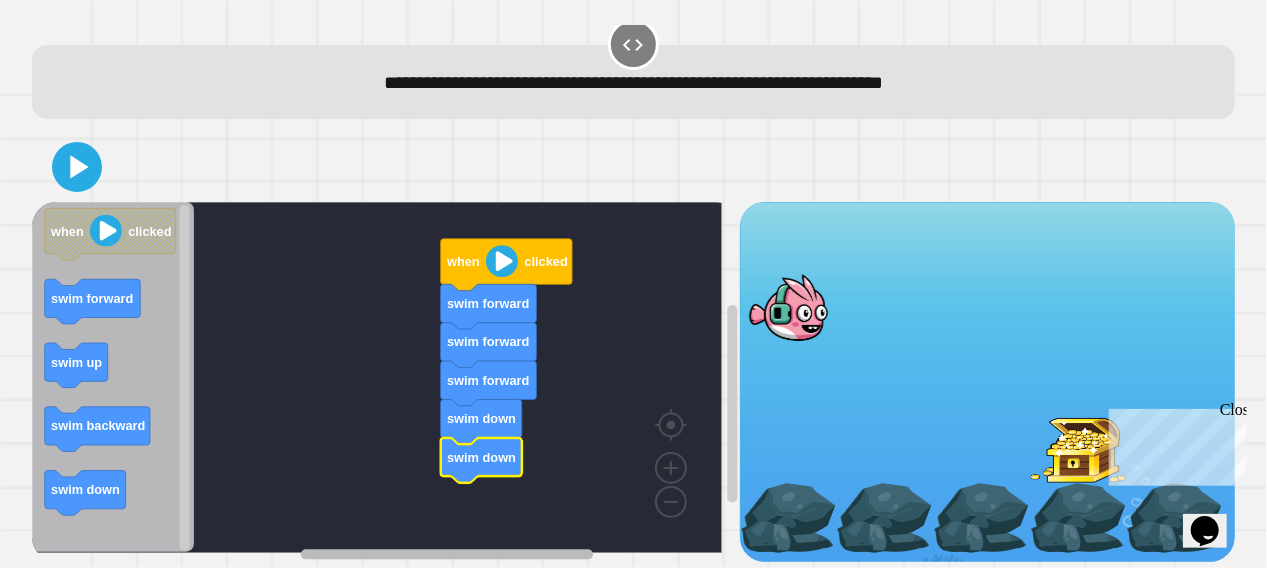 click on "**********" at bounding box center (633, 296) 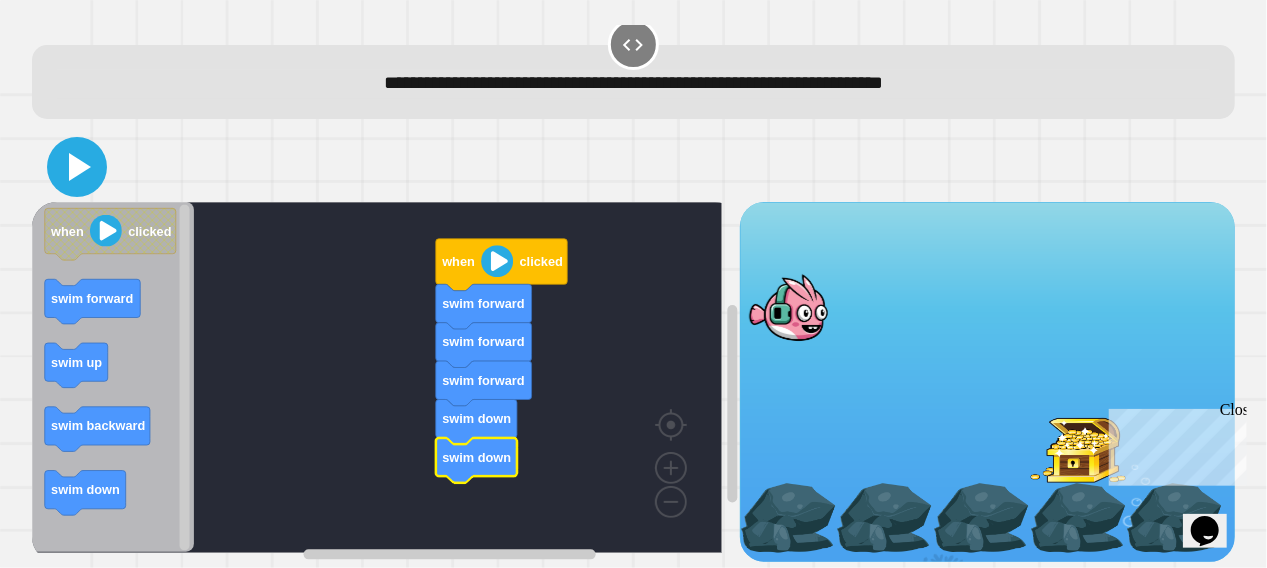click 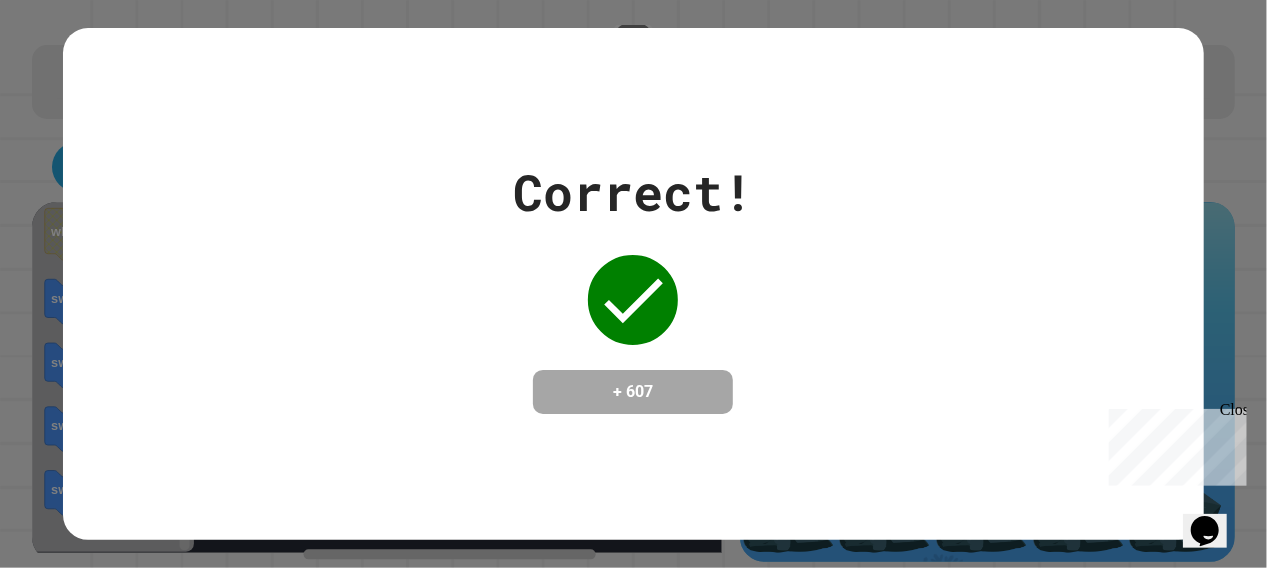 click on "Close" at bounding box center (1231, 412) 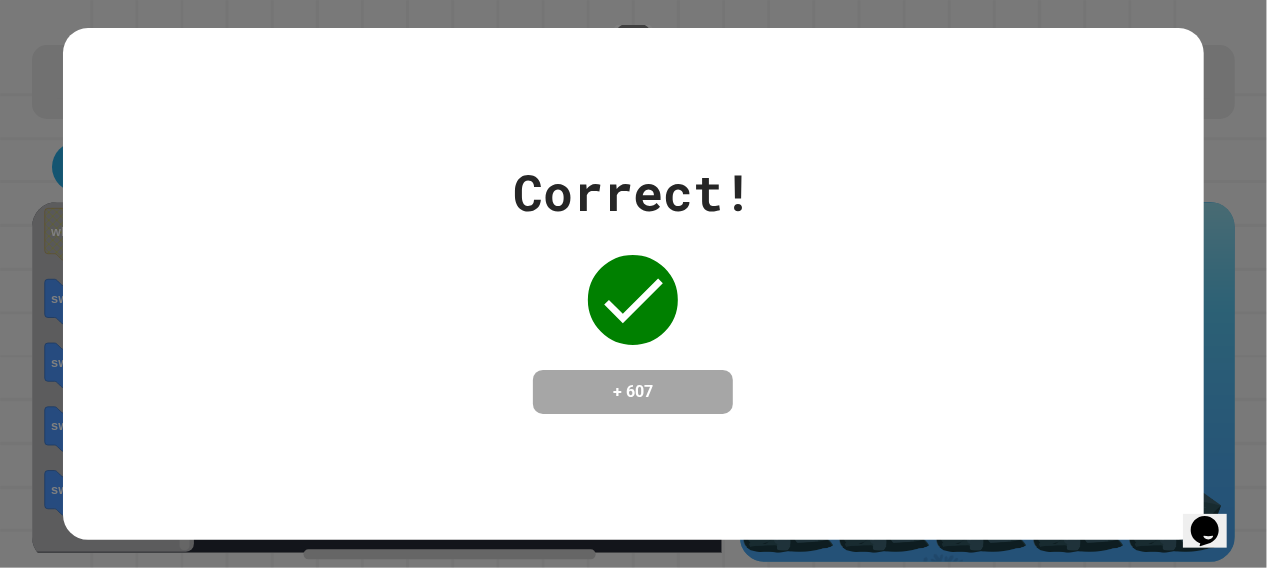click on "Correct!   + 607" at bounding box center (633, 284) 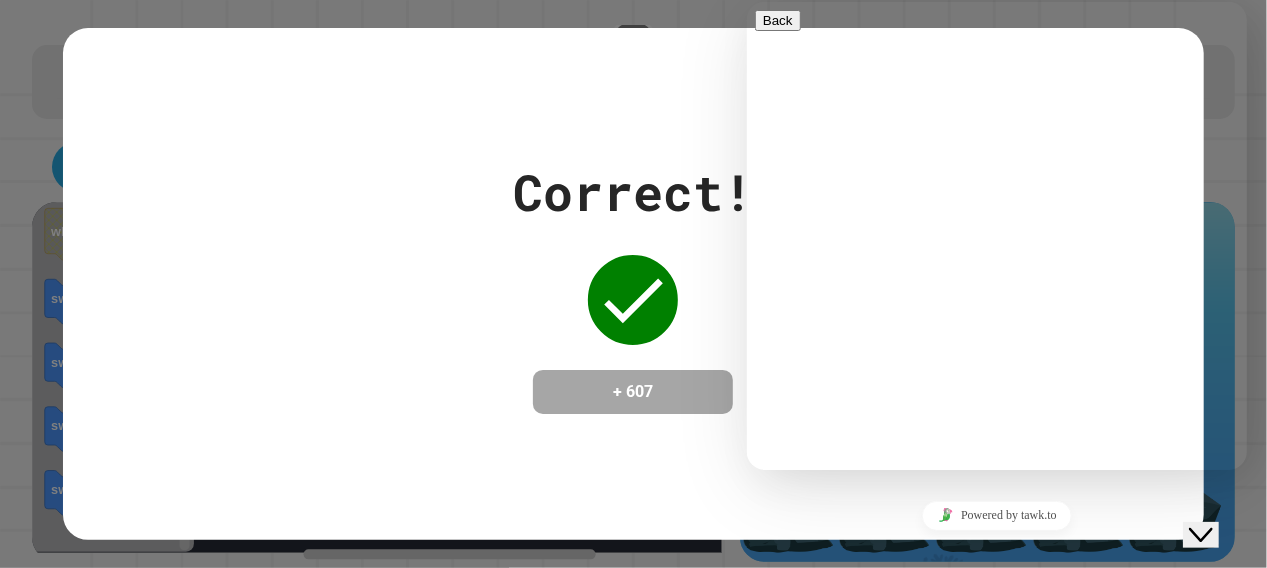 click at bounding box center [762, 621] 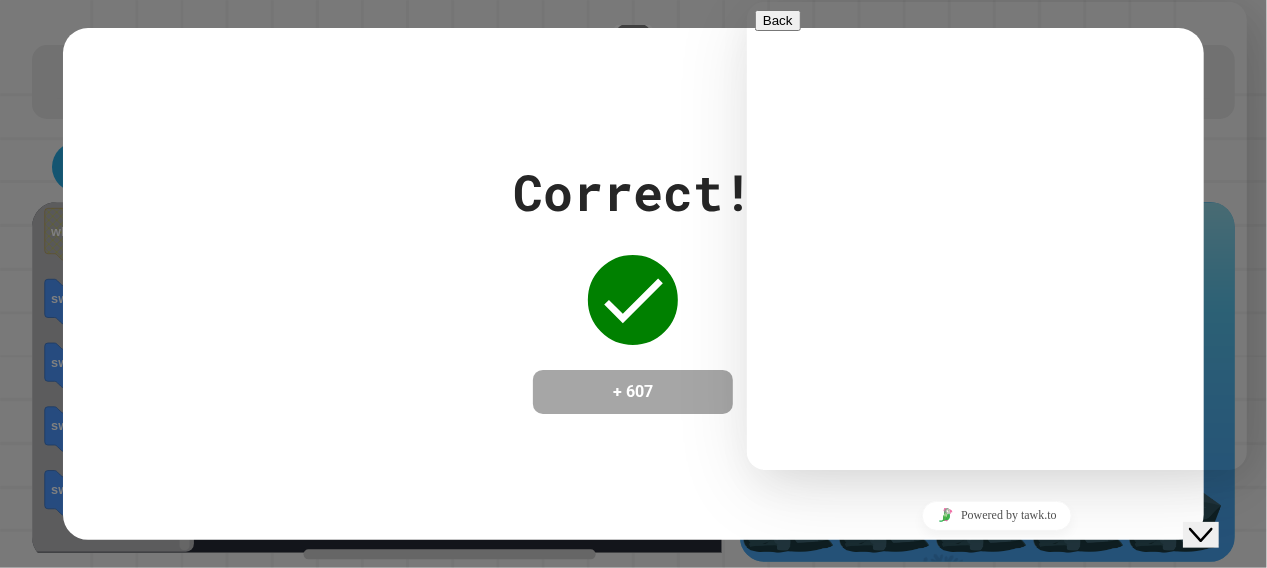 click on "Hi there 👋" at bounding box center (996, 524) 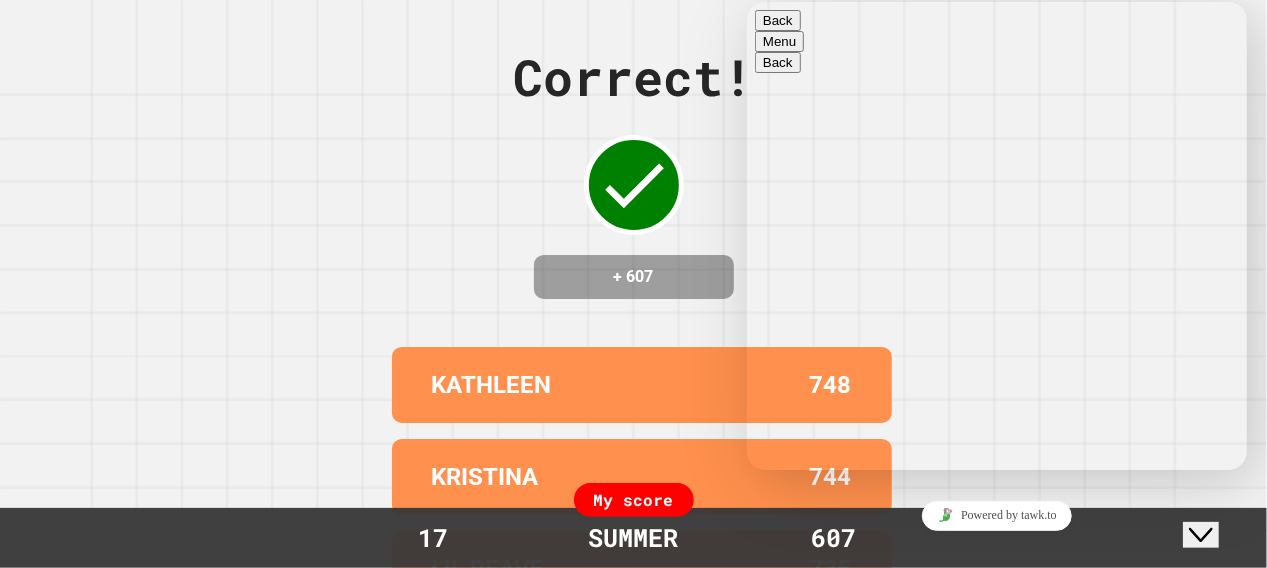 click on "Back" at bounding box center (777, 20) 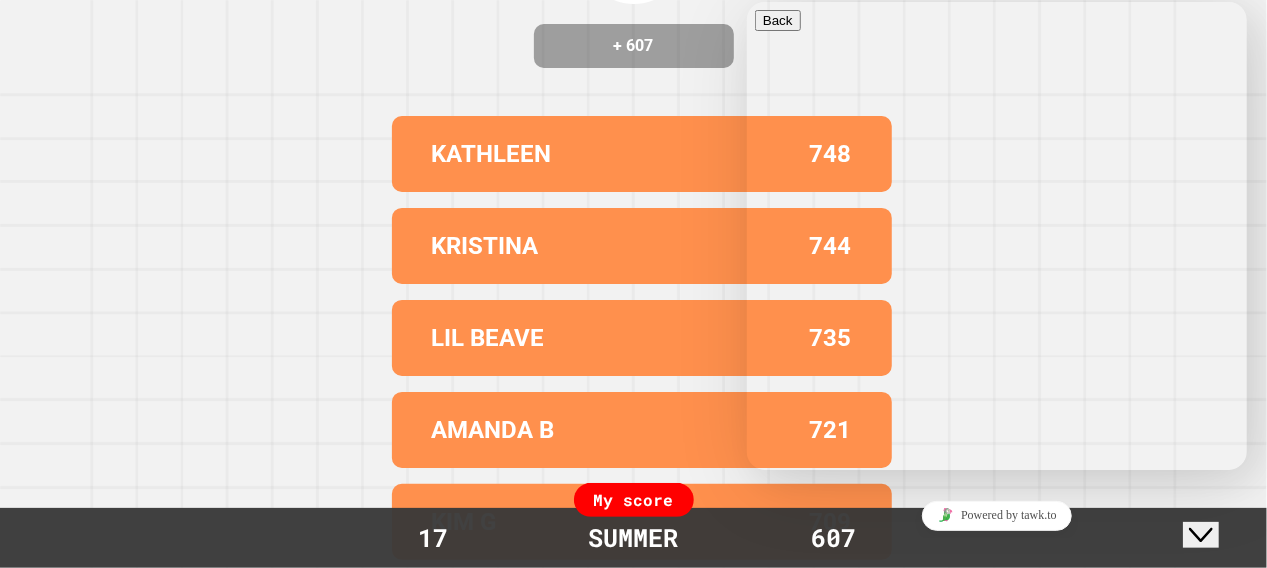scroll, scrollTop: 264, scrollLeft: 0, axis: vertical 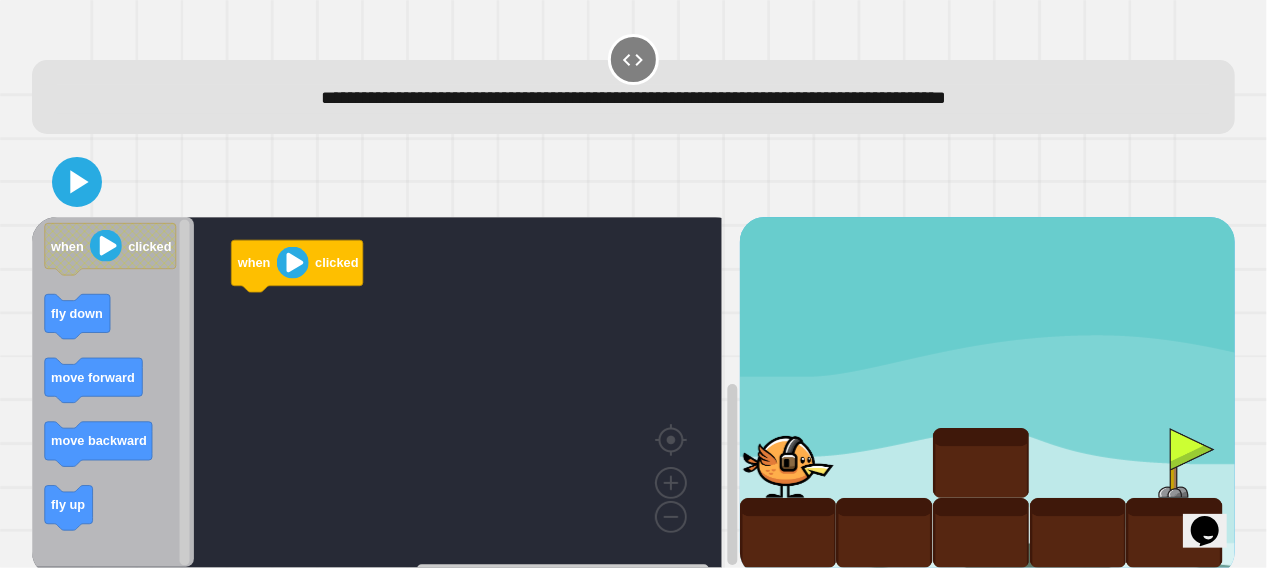 click 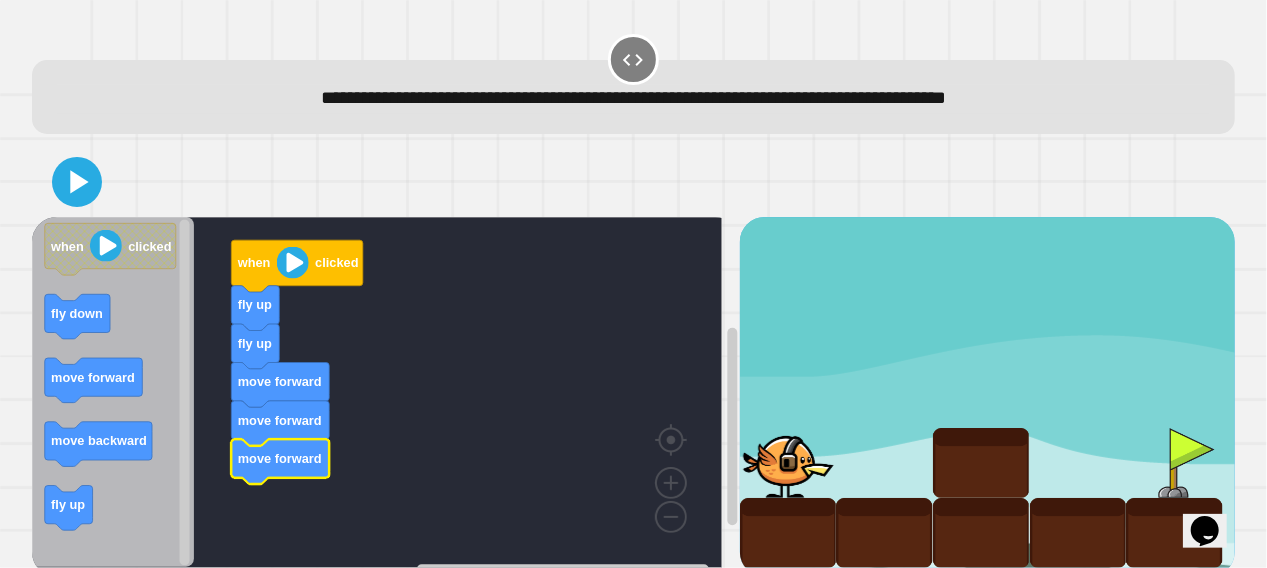 click on "move forward" 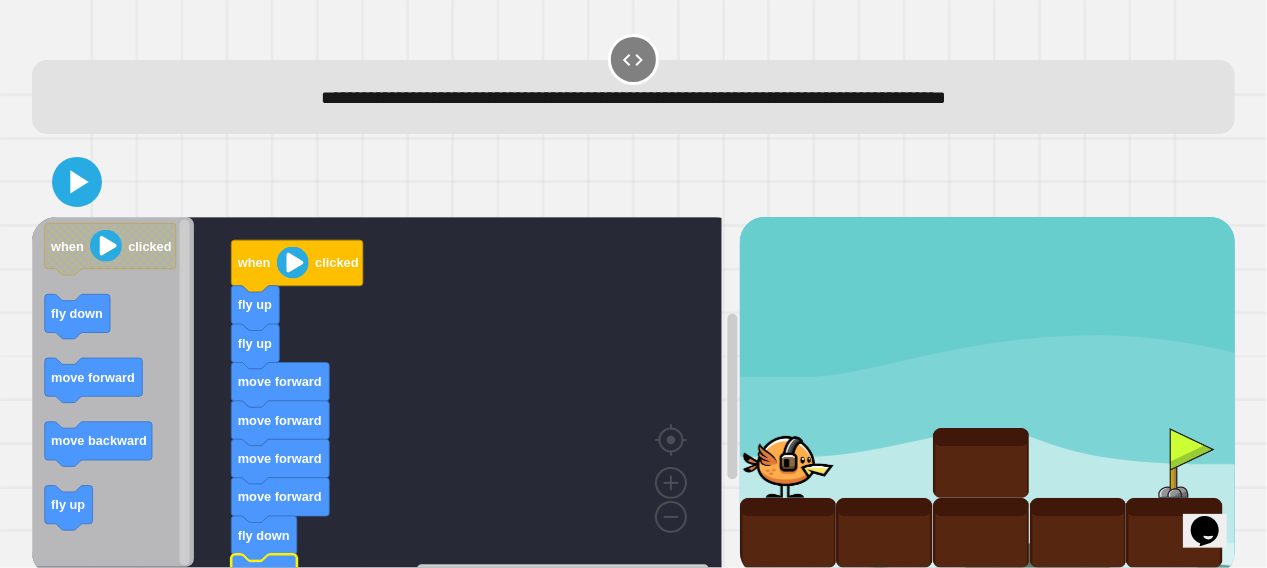 click 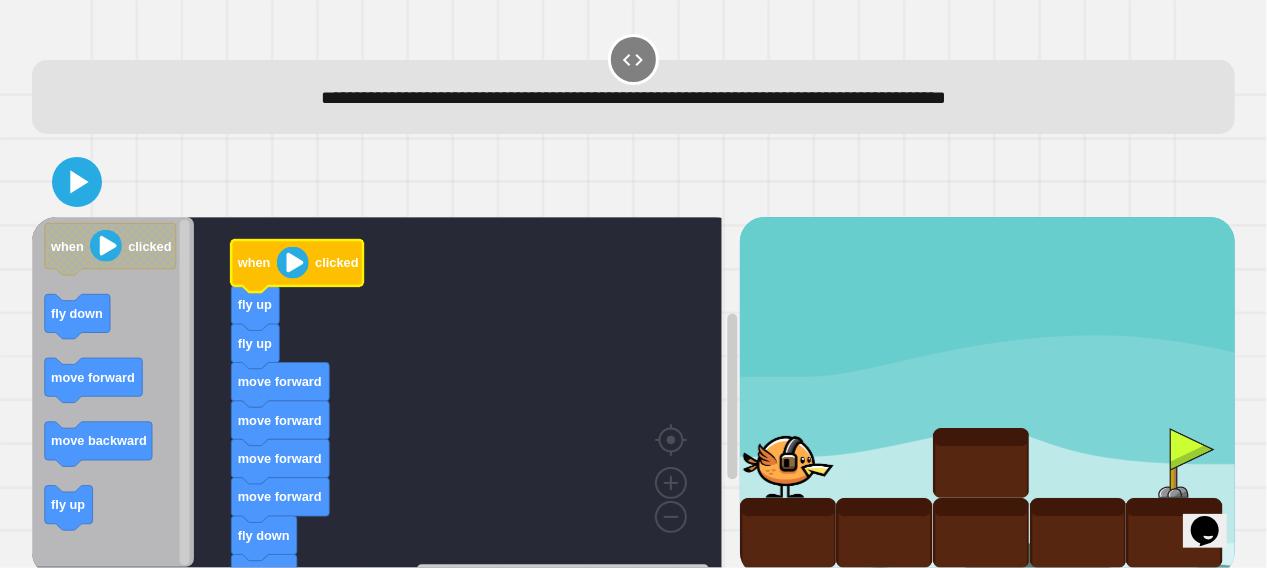 click 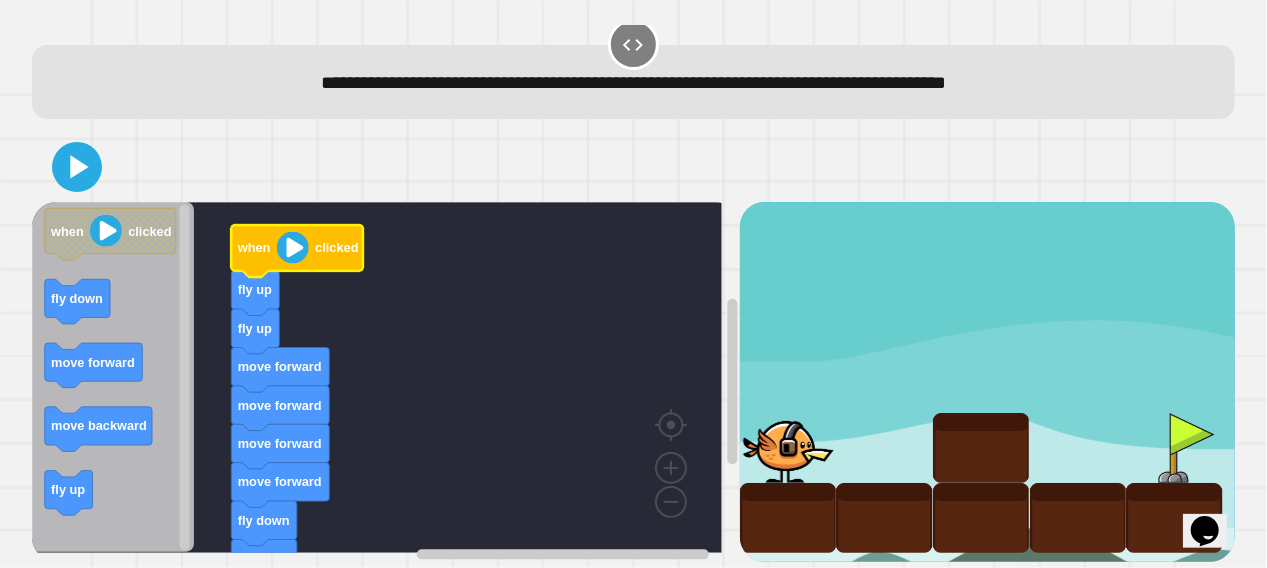 click 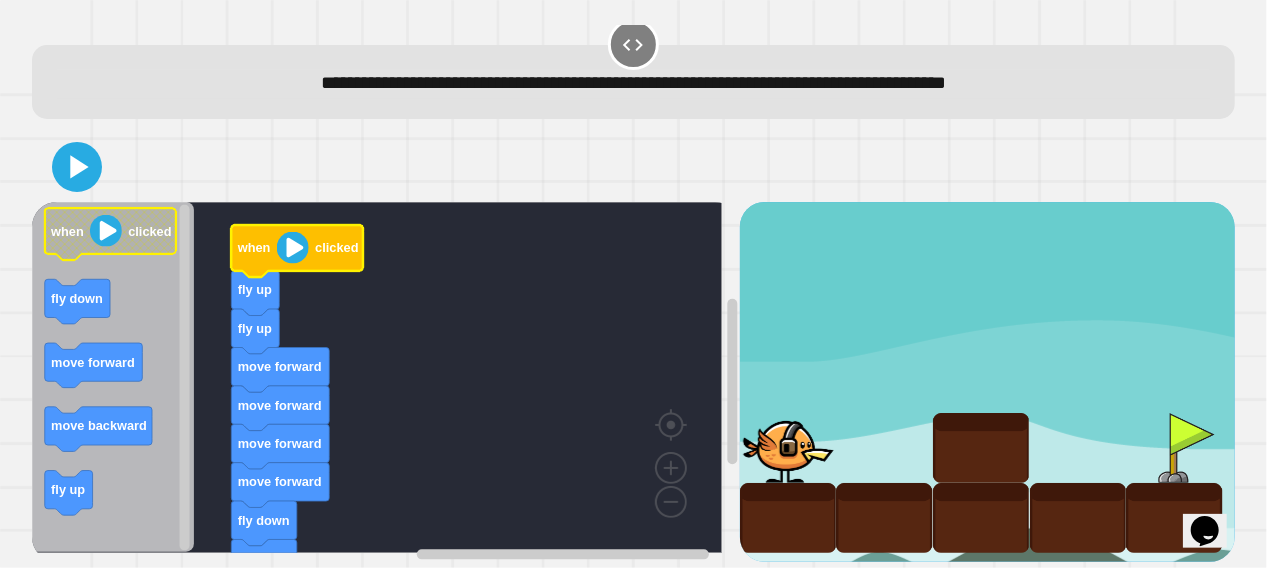 click 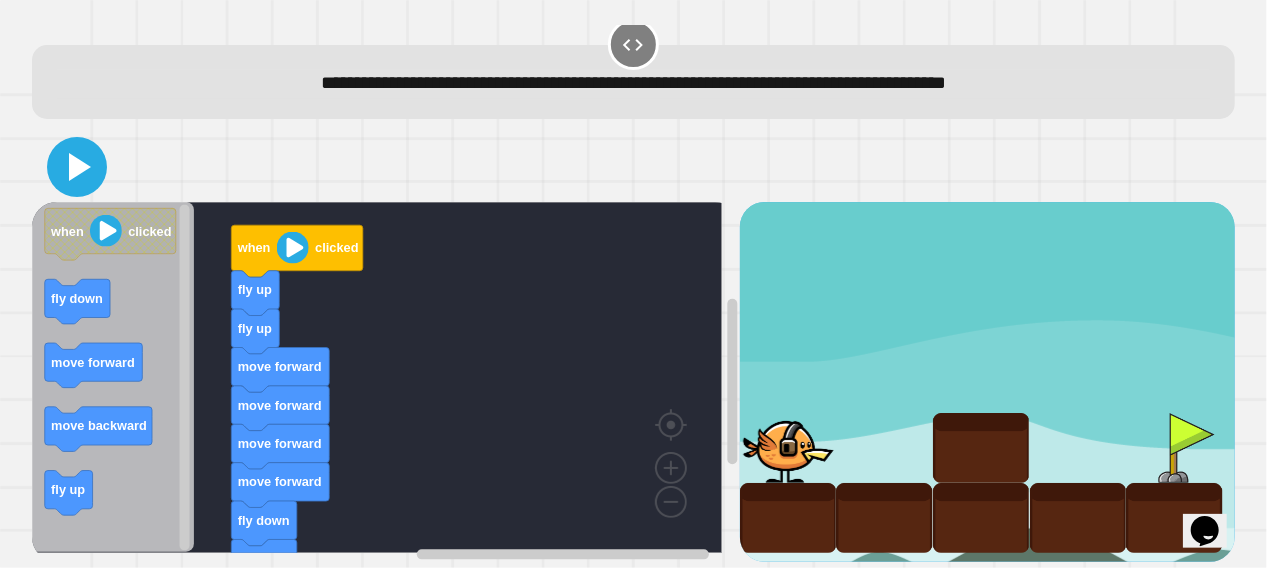 click 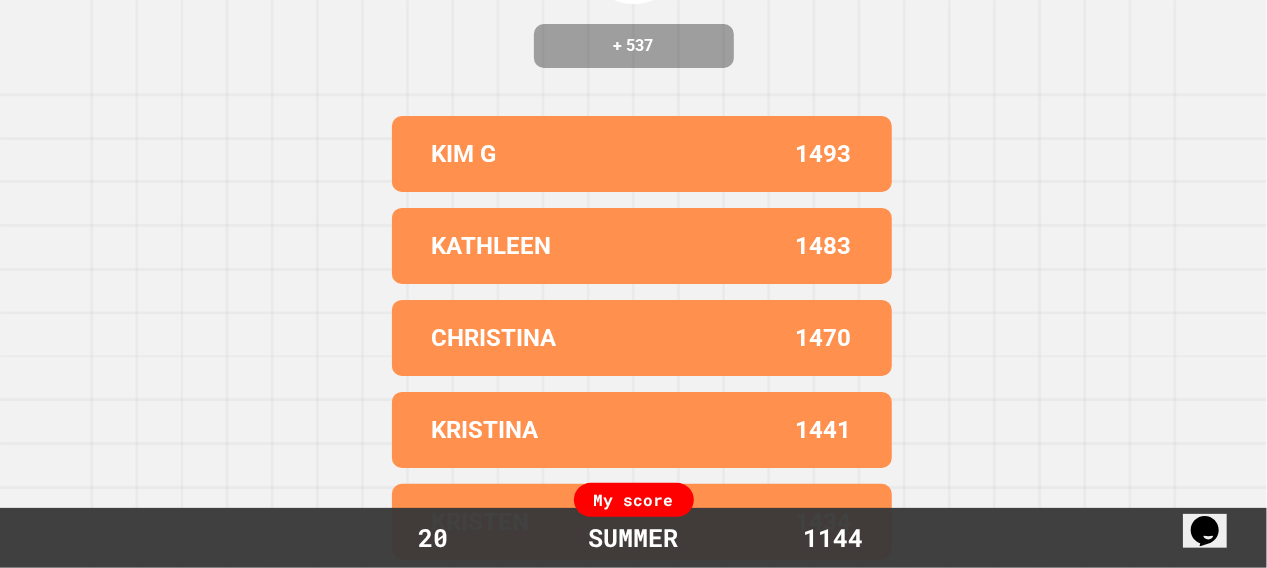 scroll, scrollTop: 264, scrollLeft: 0, axis: vertical 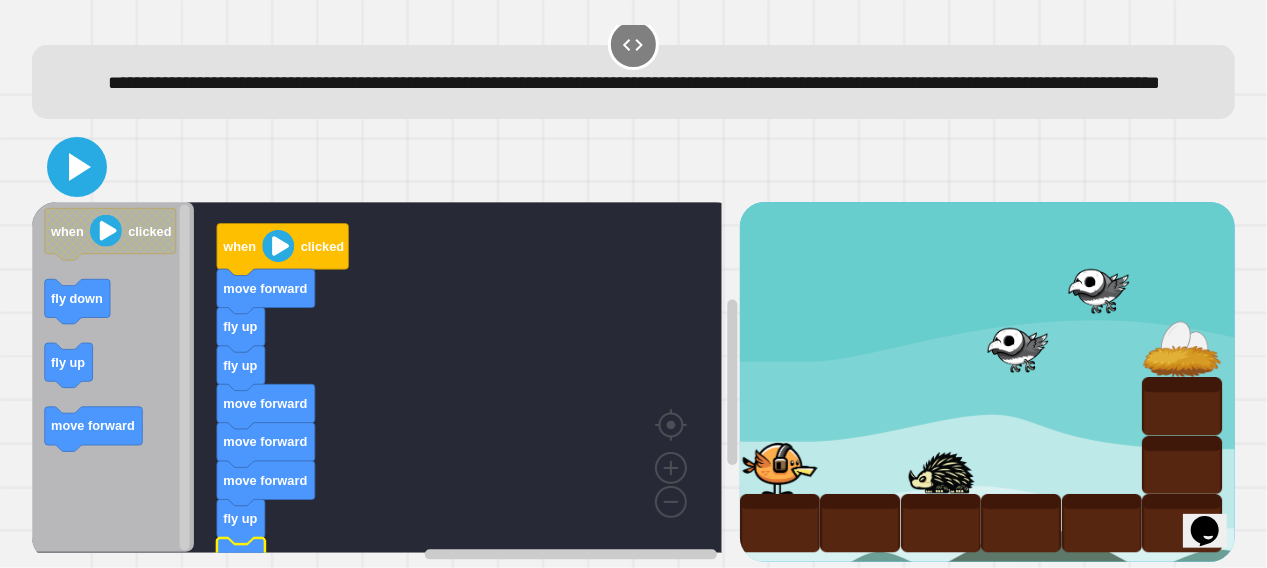 click 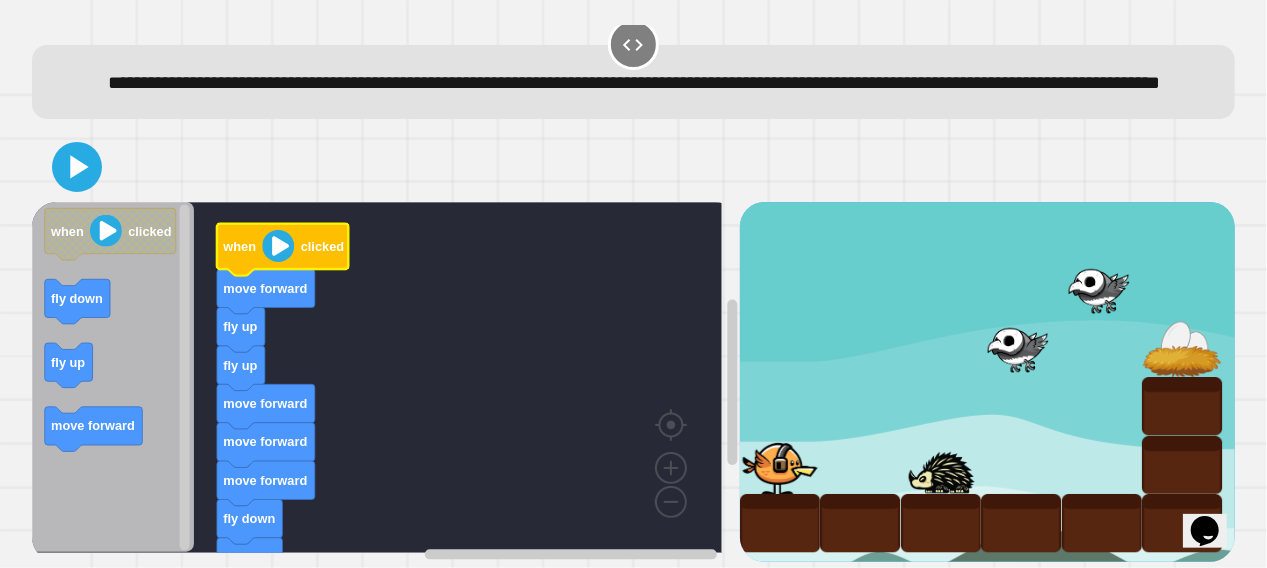 click 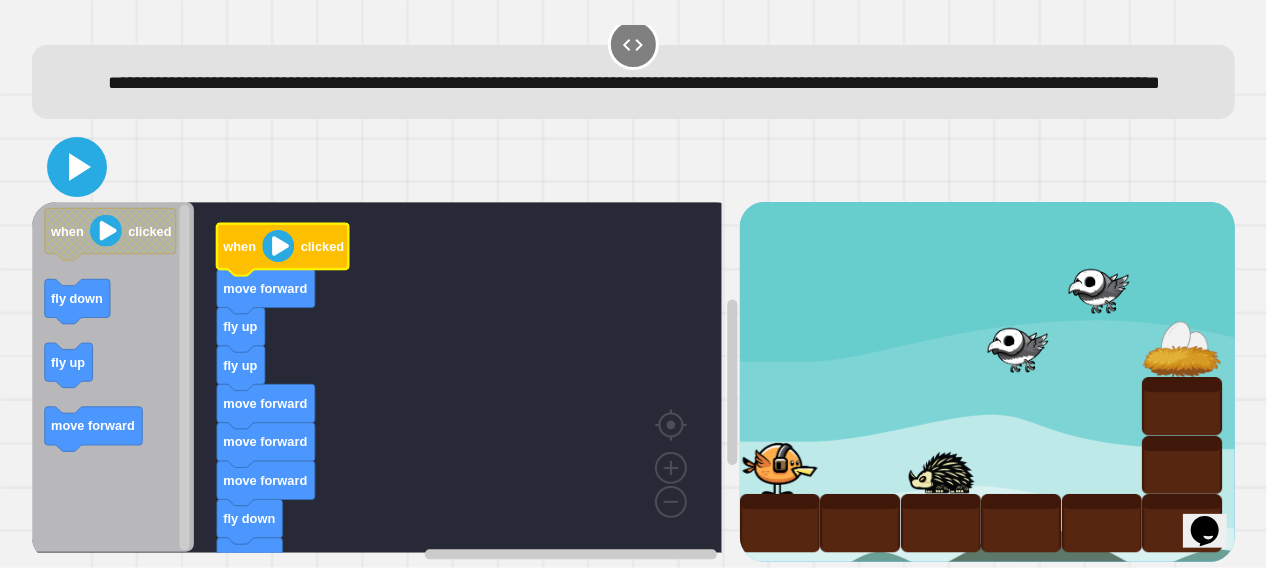 click 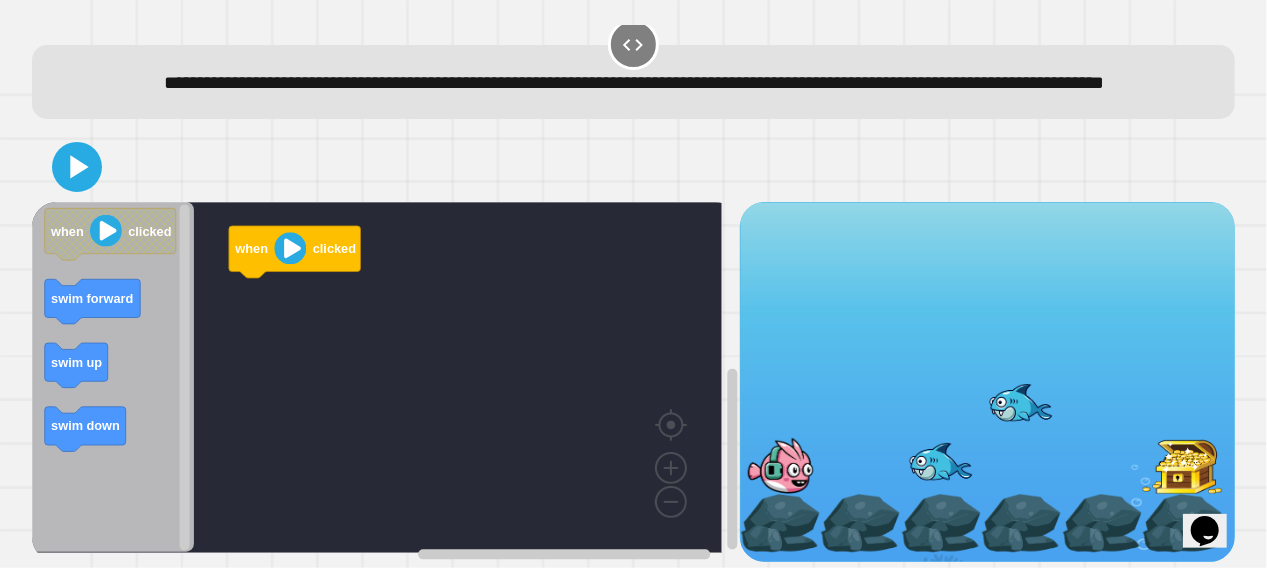 scroll, scrollTop: 70, scrollLeft: 0, axis: vertical 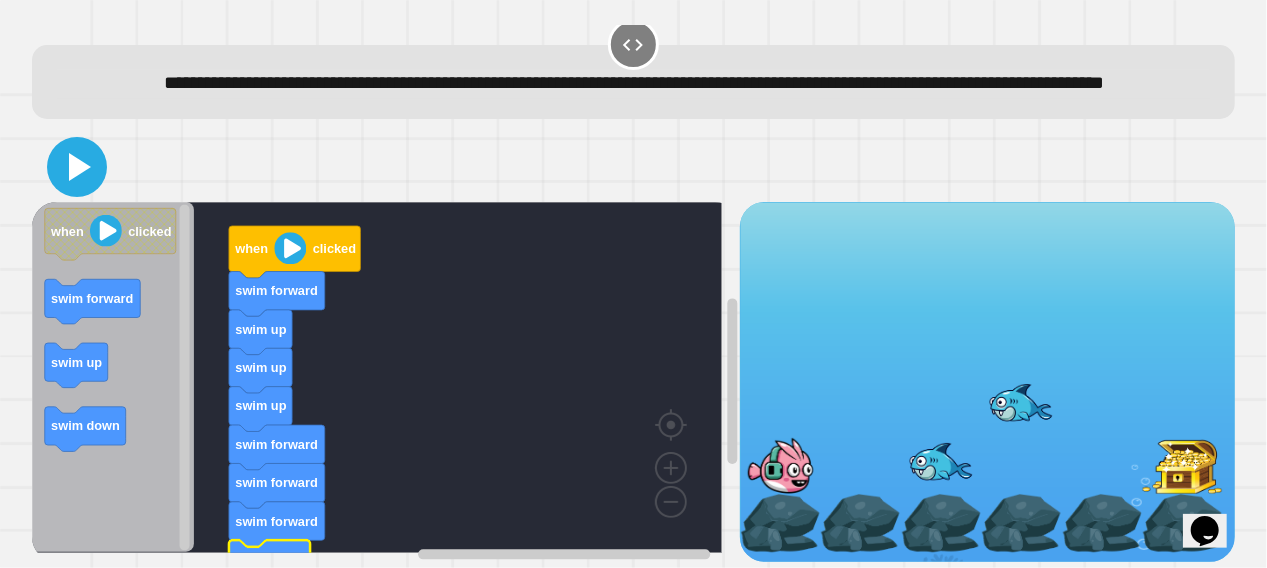 drag, startPoint x: 86, startPoint y: 151, endPoint x: 442, endPoint y: 161, distance: 356.1404 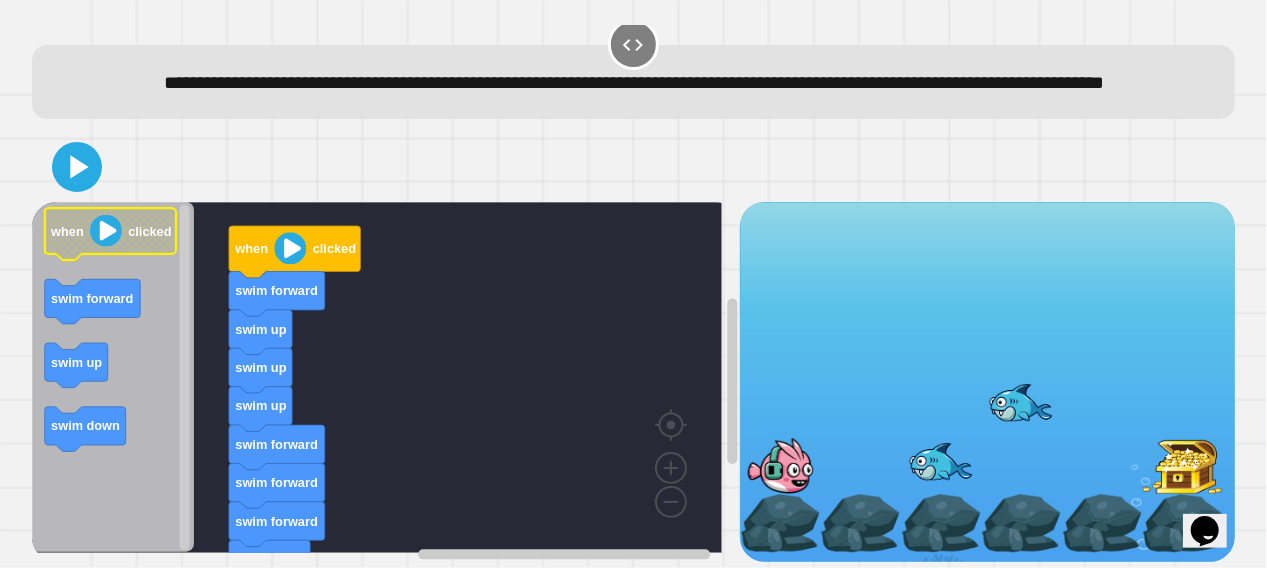 click 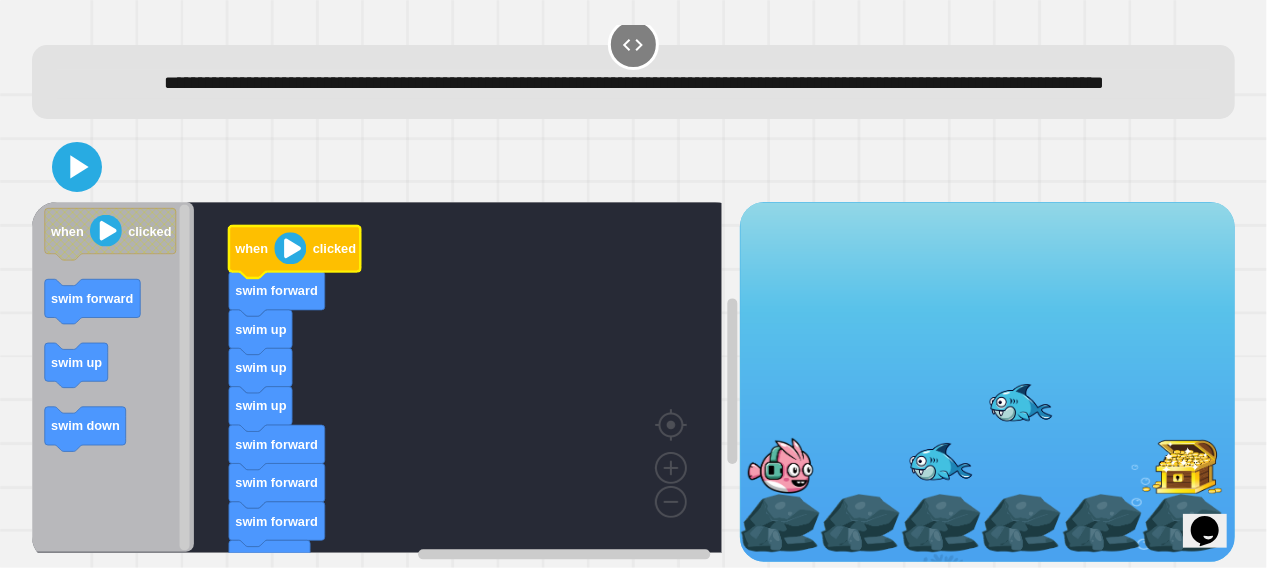 click 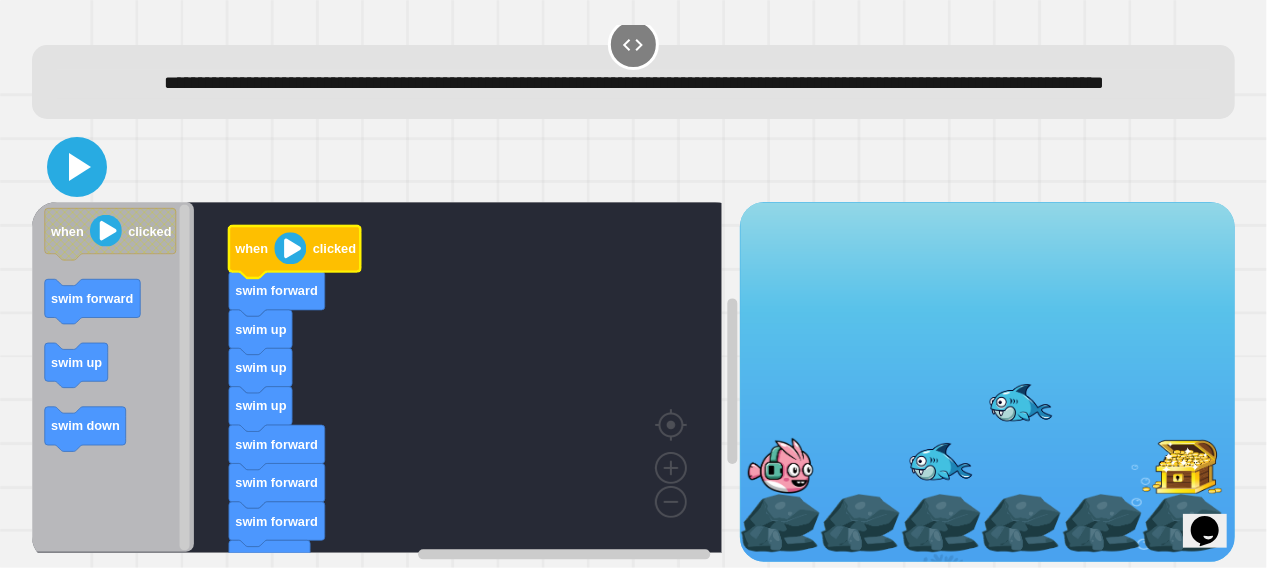 click 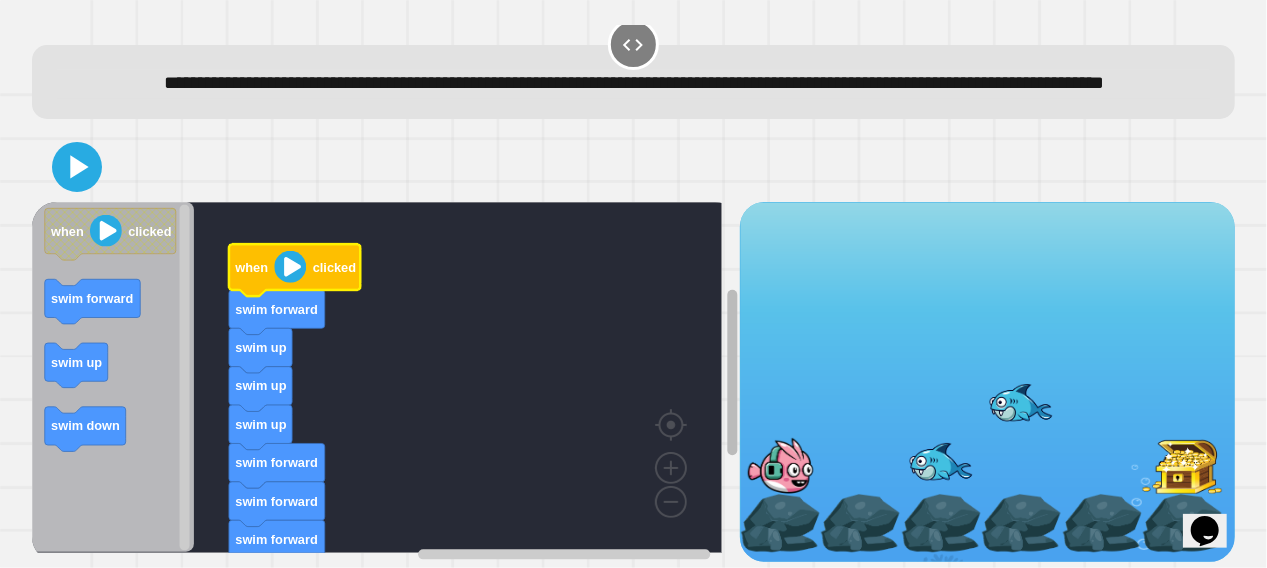 click 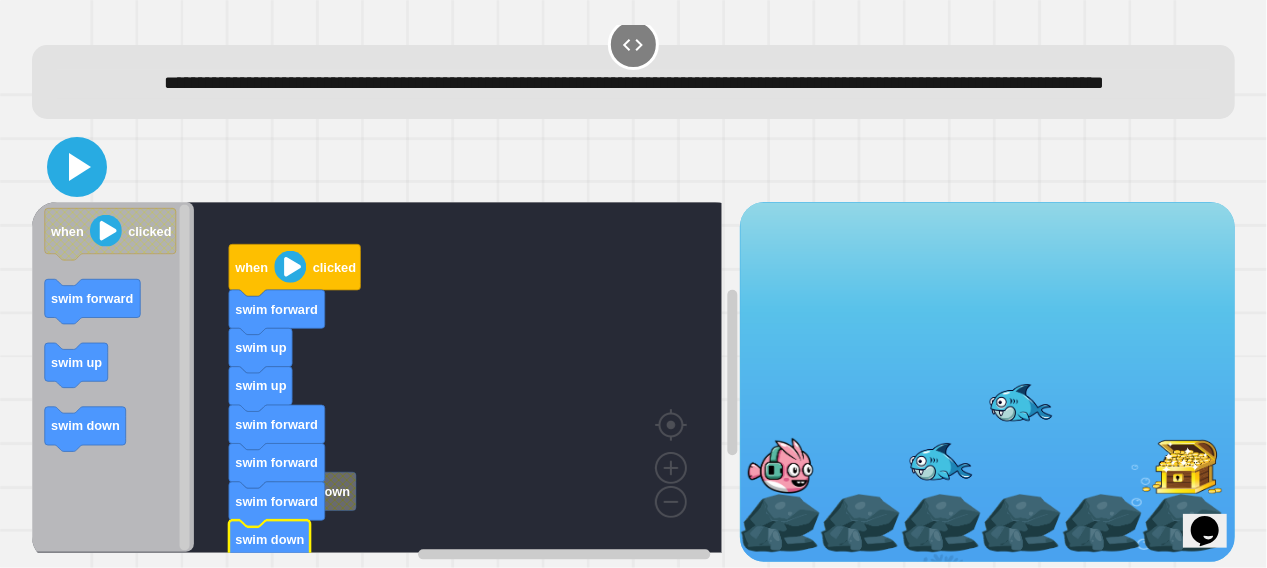 click 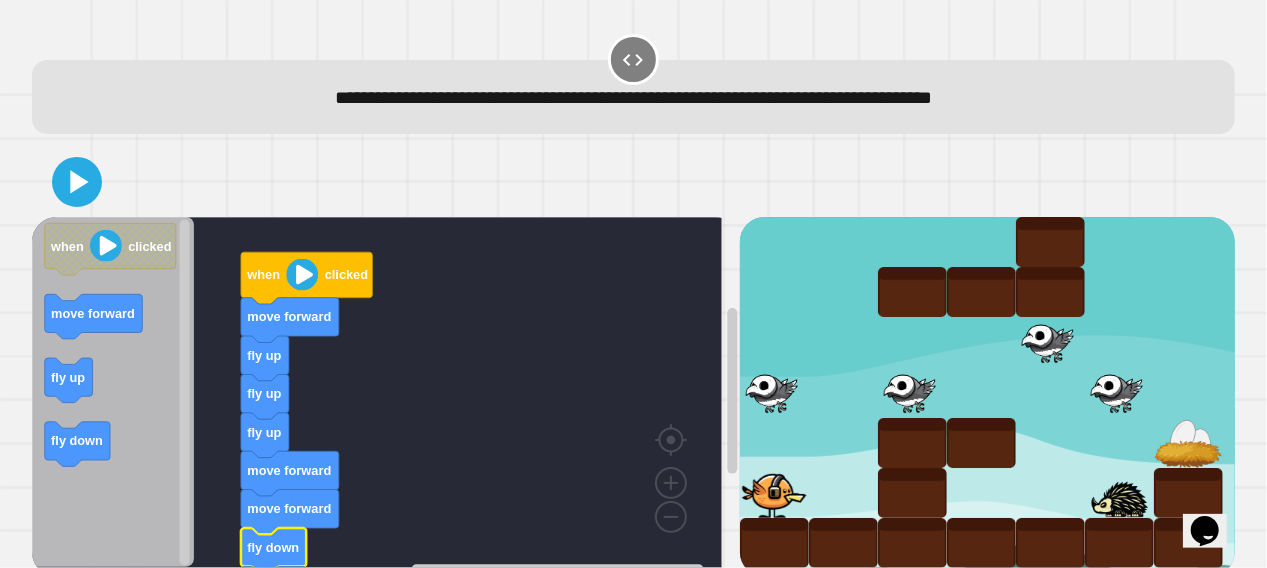 scroll, scrollTop: 39, scrollLeft: 0, axis: vertical 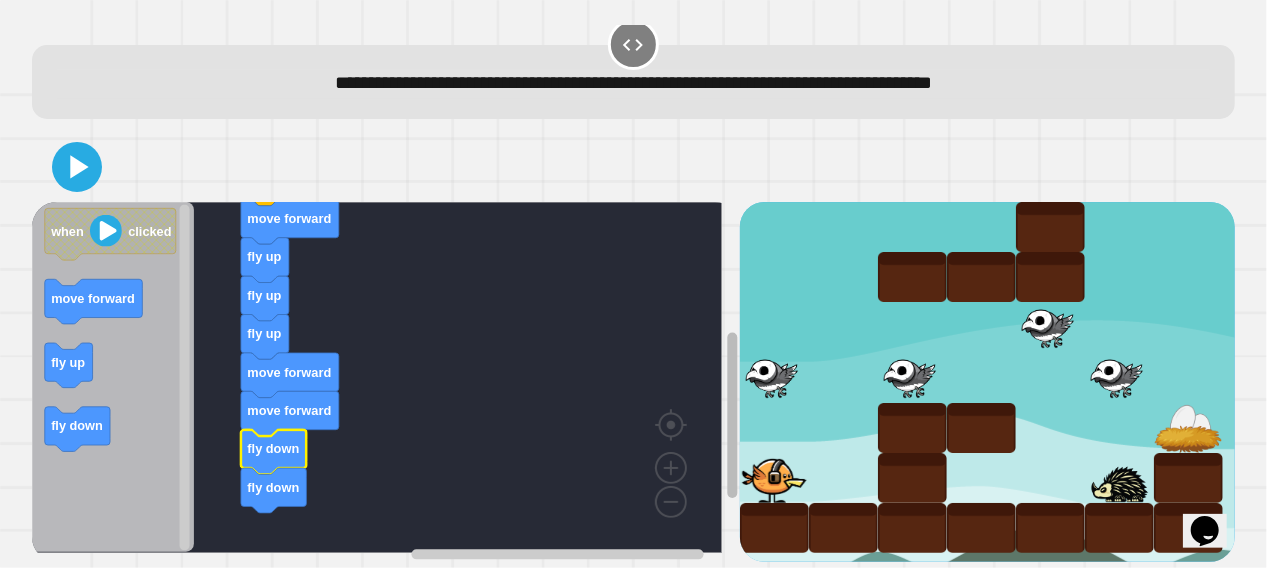 click on "when clicked move forward fly up fly up fly up move forward move forward fly down fly down when clicked move forward fly up fly down" at bounding box center (634, 382) 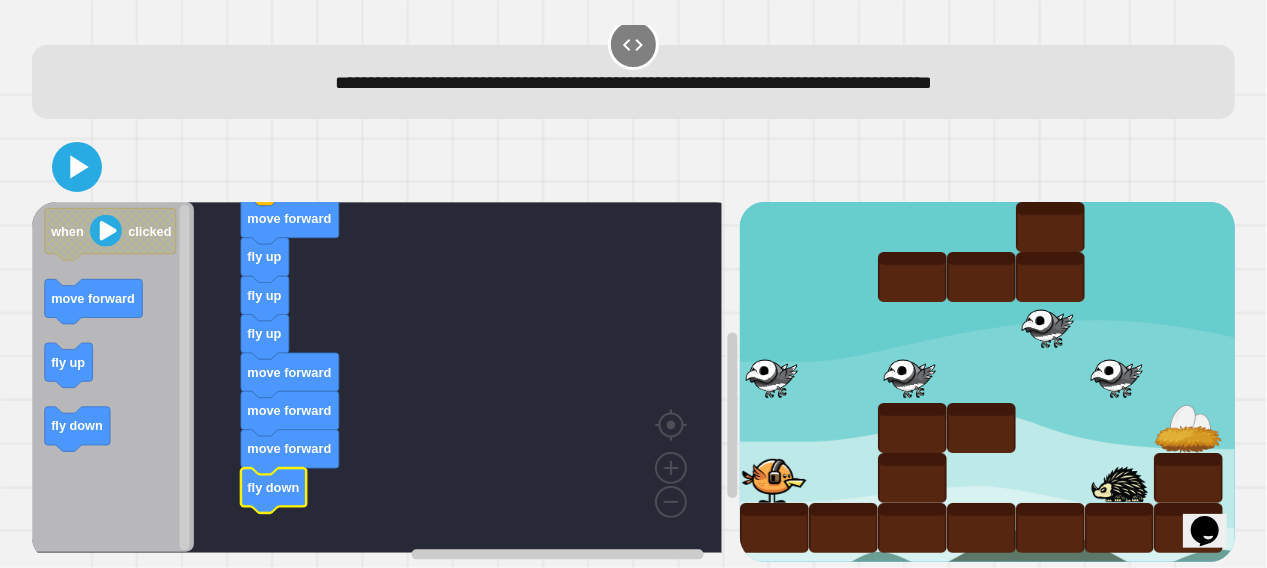 click 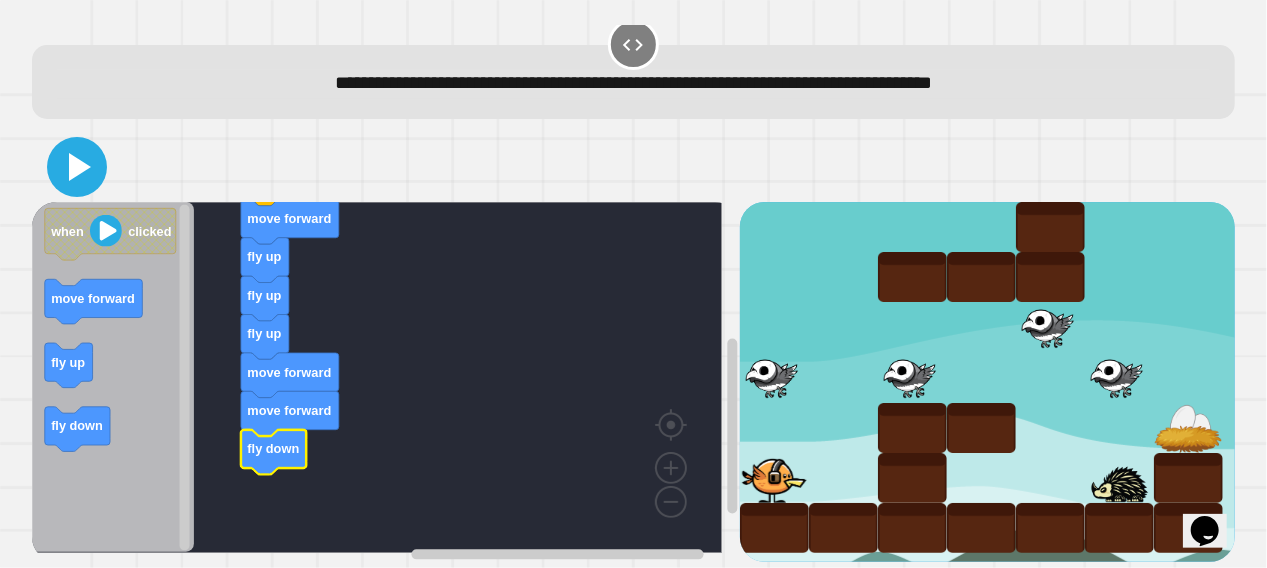 click 